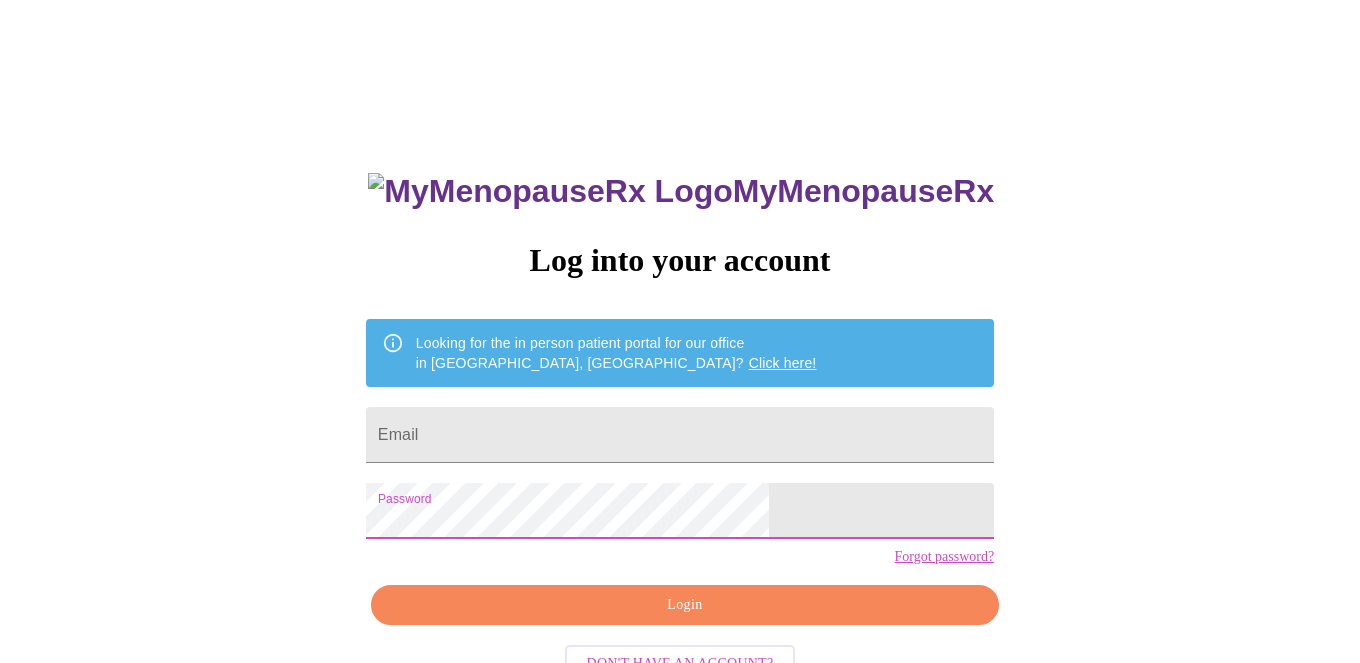 scroll, scrollTop: 0, scrollLeft: 0, axis: both 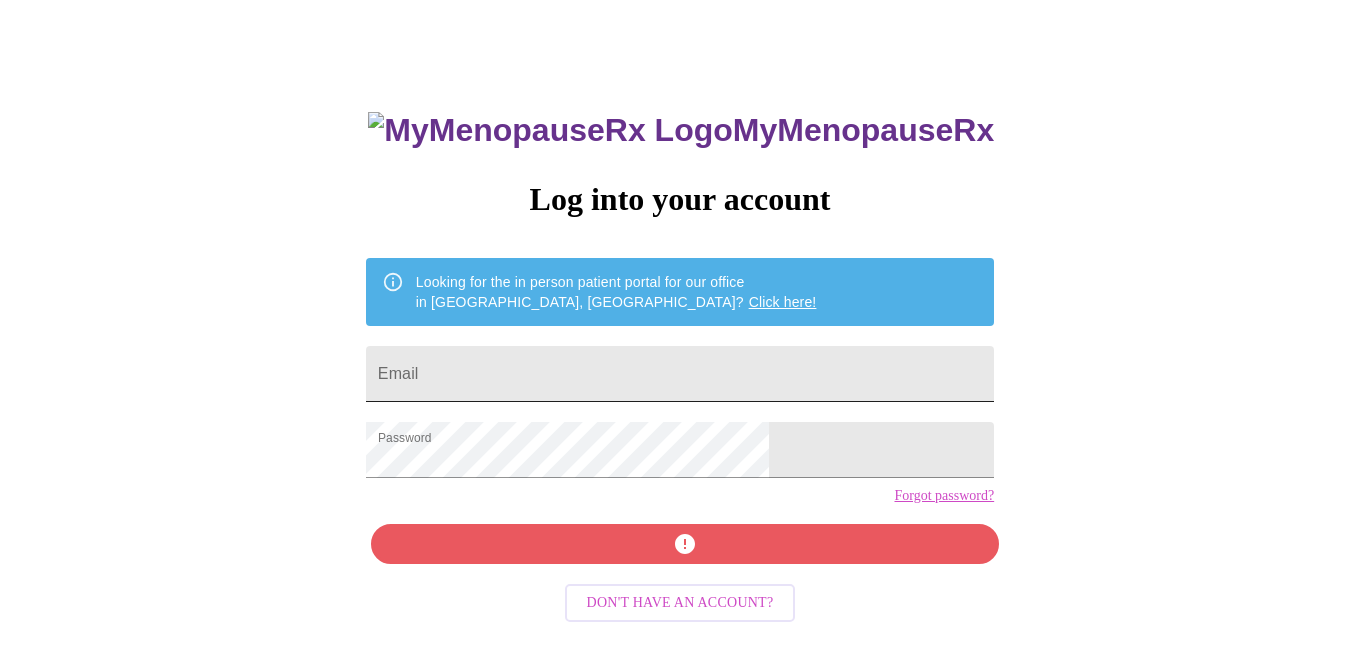 click on "Email" at bounding box center [680, 374] 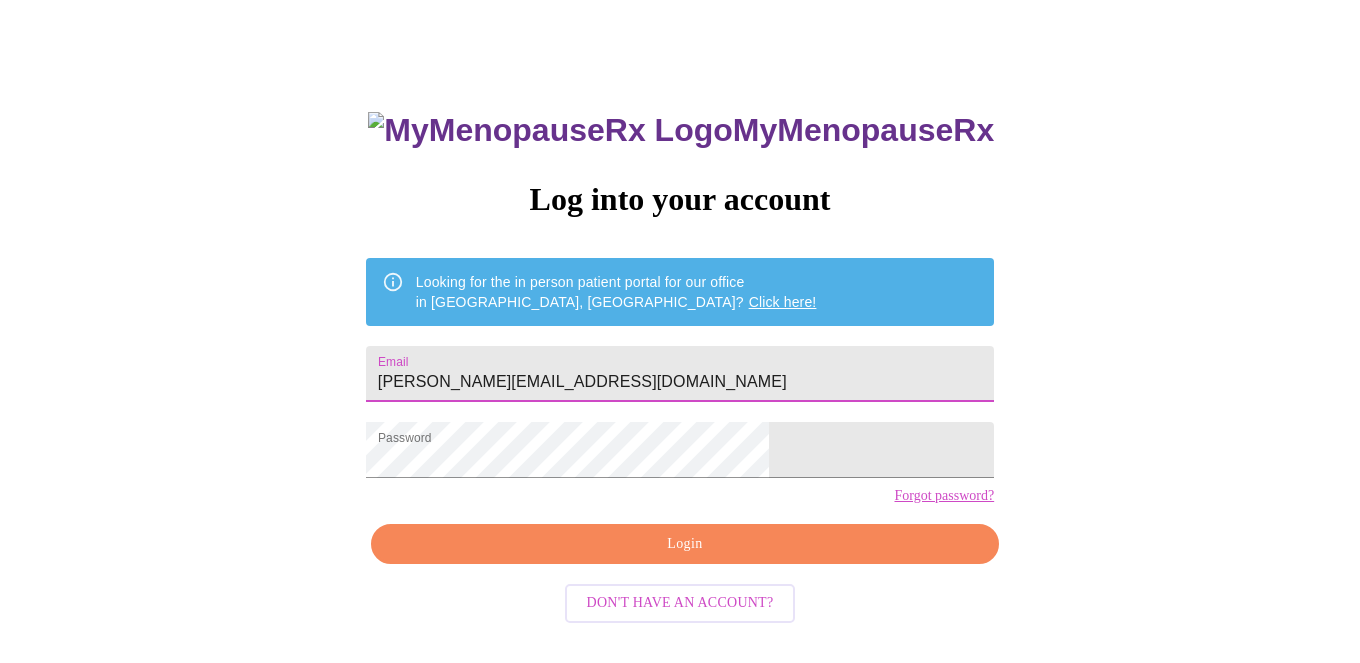 type on "[PERSON_NAME][EMAIL_ADDRESS][DOMAIN_NAME]" 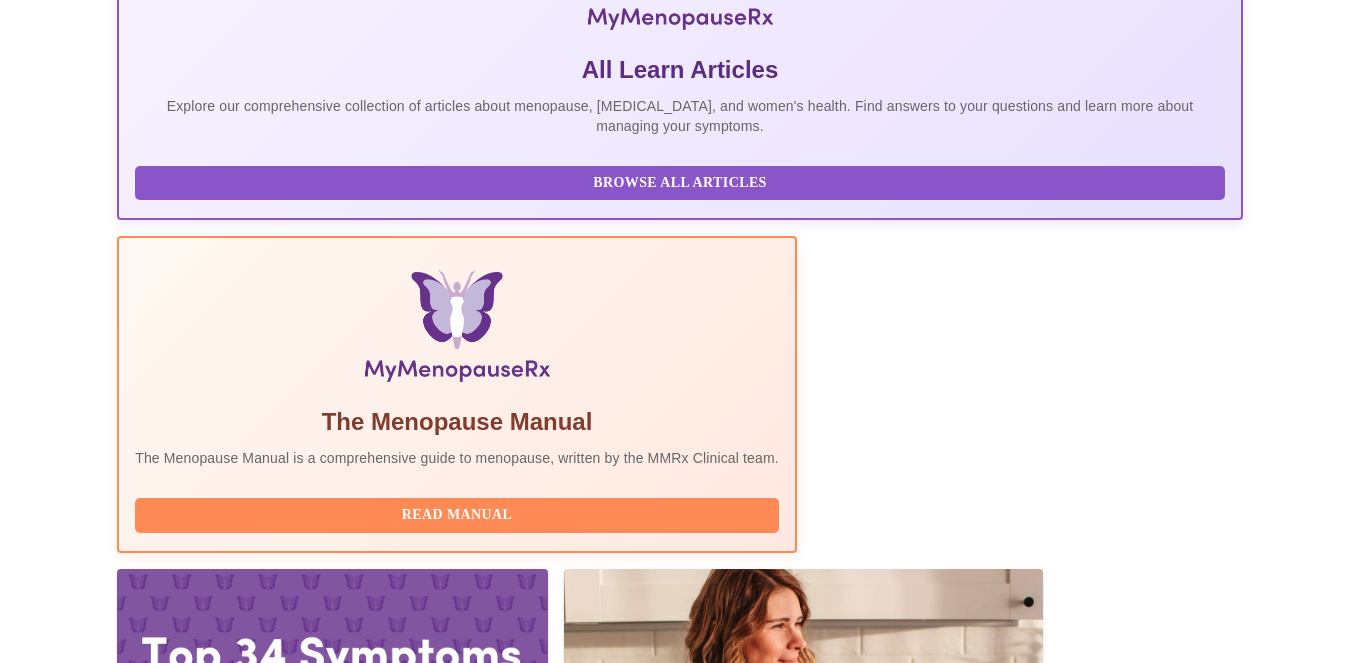 scroll, scrollTop: 430, scrollLeft: 0, axis: vertical 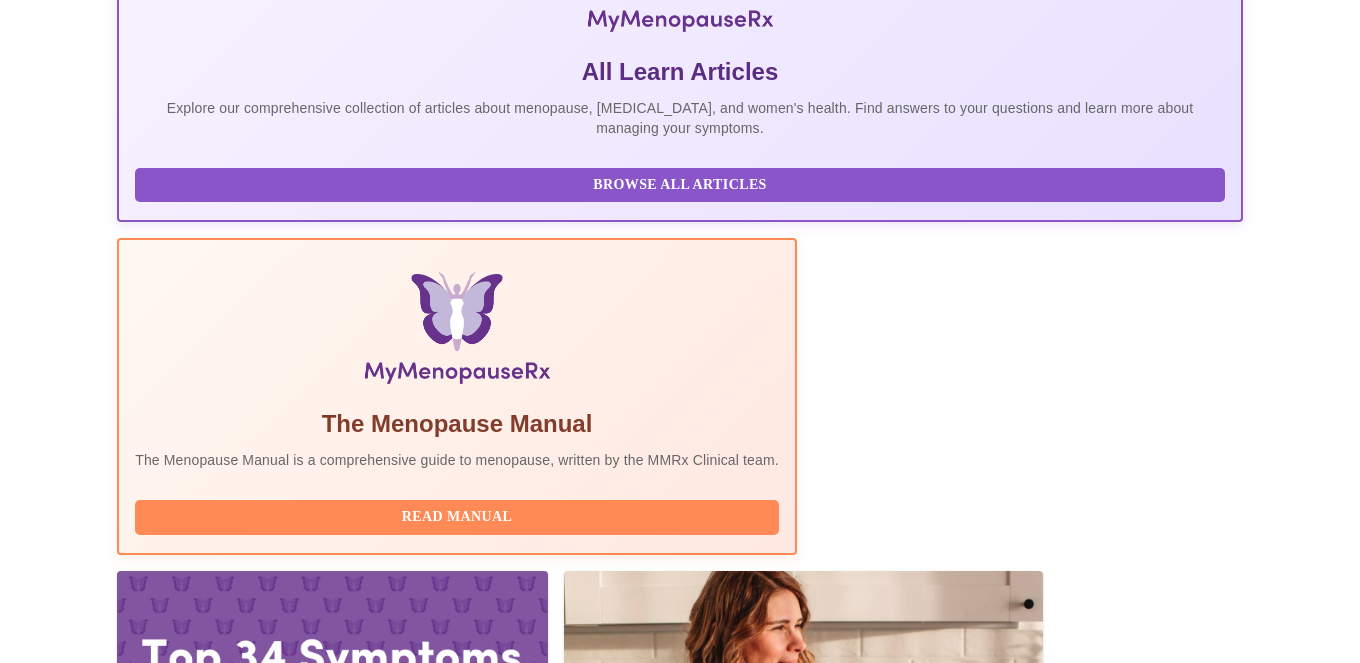 click on "Complete Pre-Assessment" at bounding box center [1107, 2150] 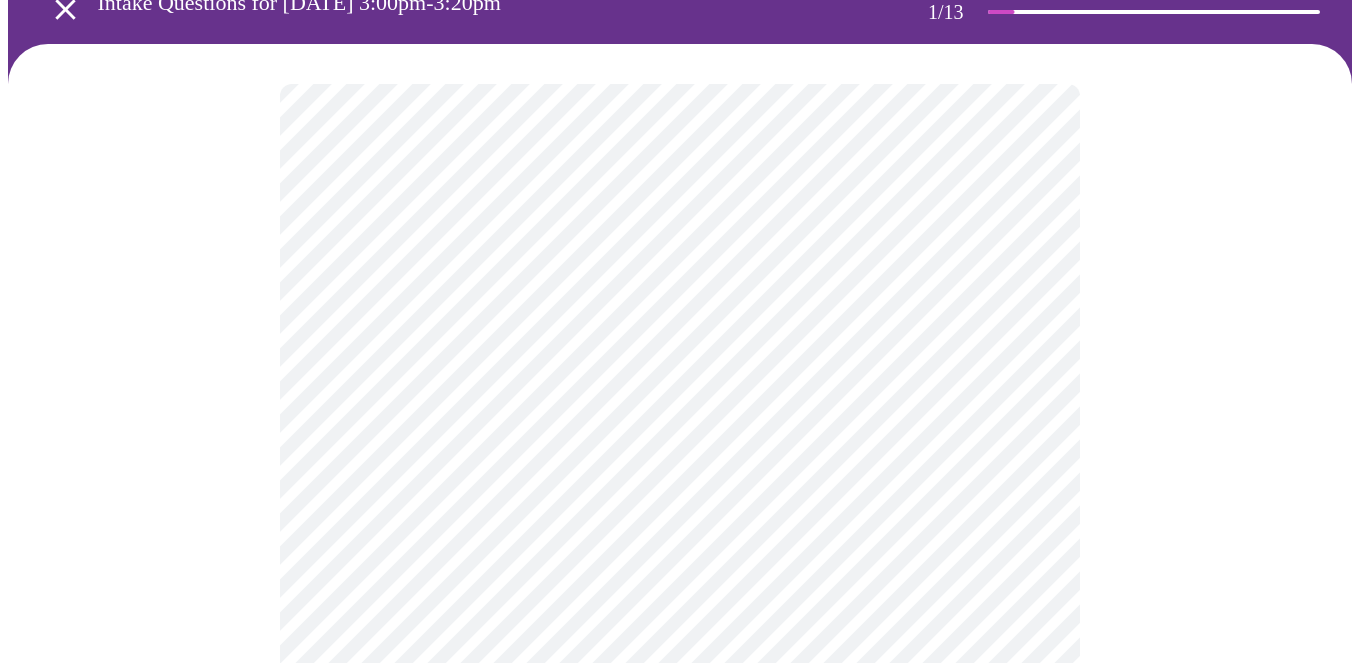 scroll, scrollTop: 135, scrollLeft: 0, axis: vertical 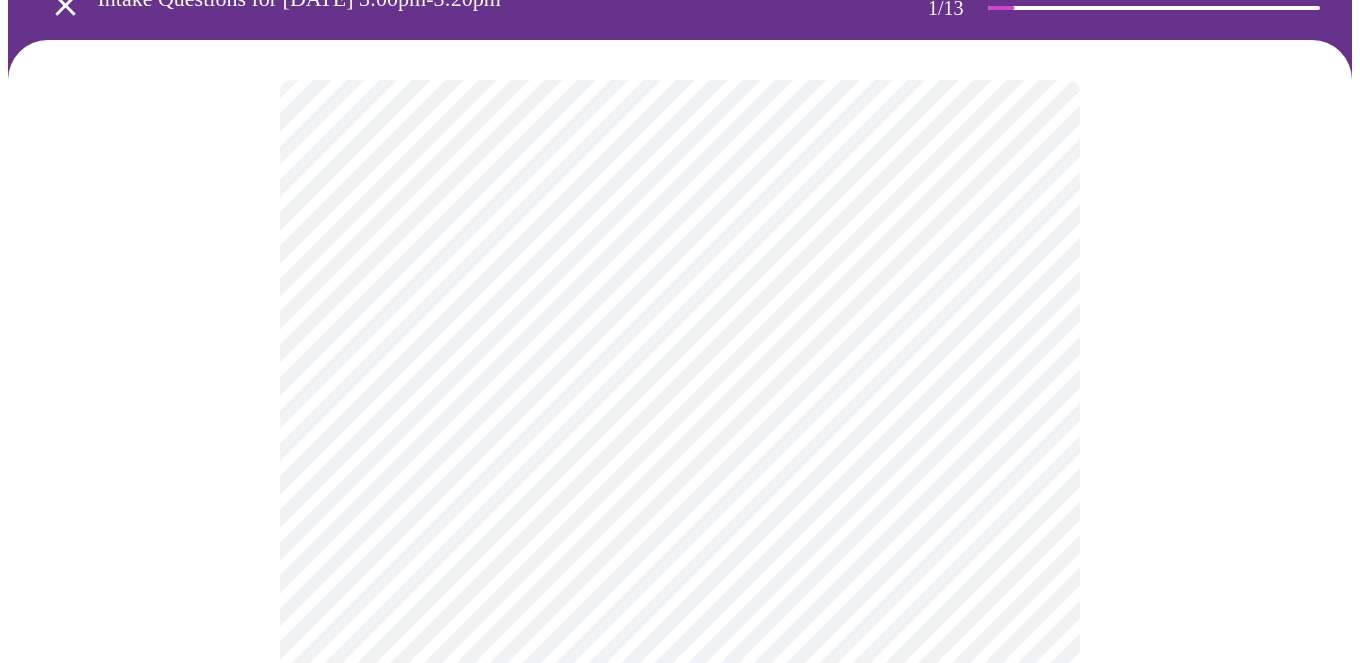 click on "MyMenopauseRx Appointments Messaging Labs Uploads Medications Community Refer a Friend Hi [PERSON_NAME]   Intake Questions for [DATE] 3:00pm-3:20pm 1  /  13 Settings Billing Invoices Log out" at bounding box center [680, 804] 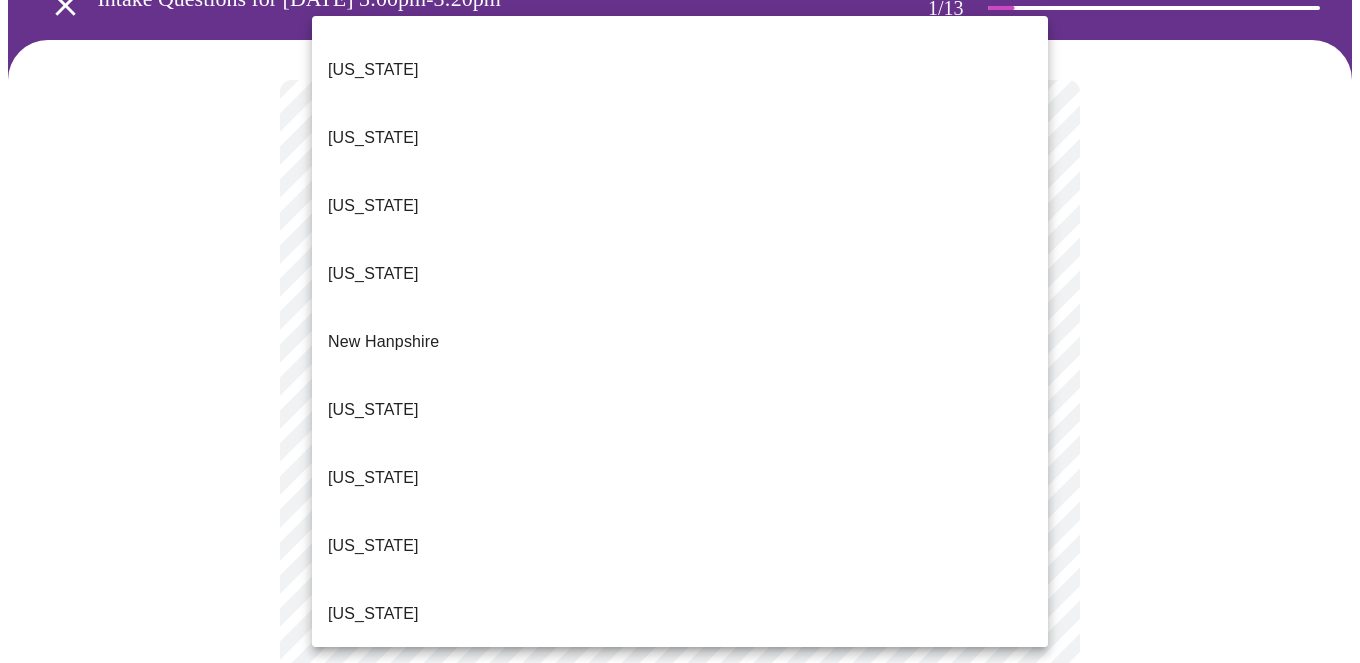 scroll, scrollTop: 1641, scrollLeft: 0, axis: vertical 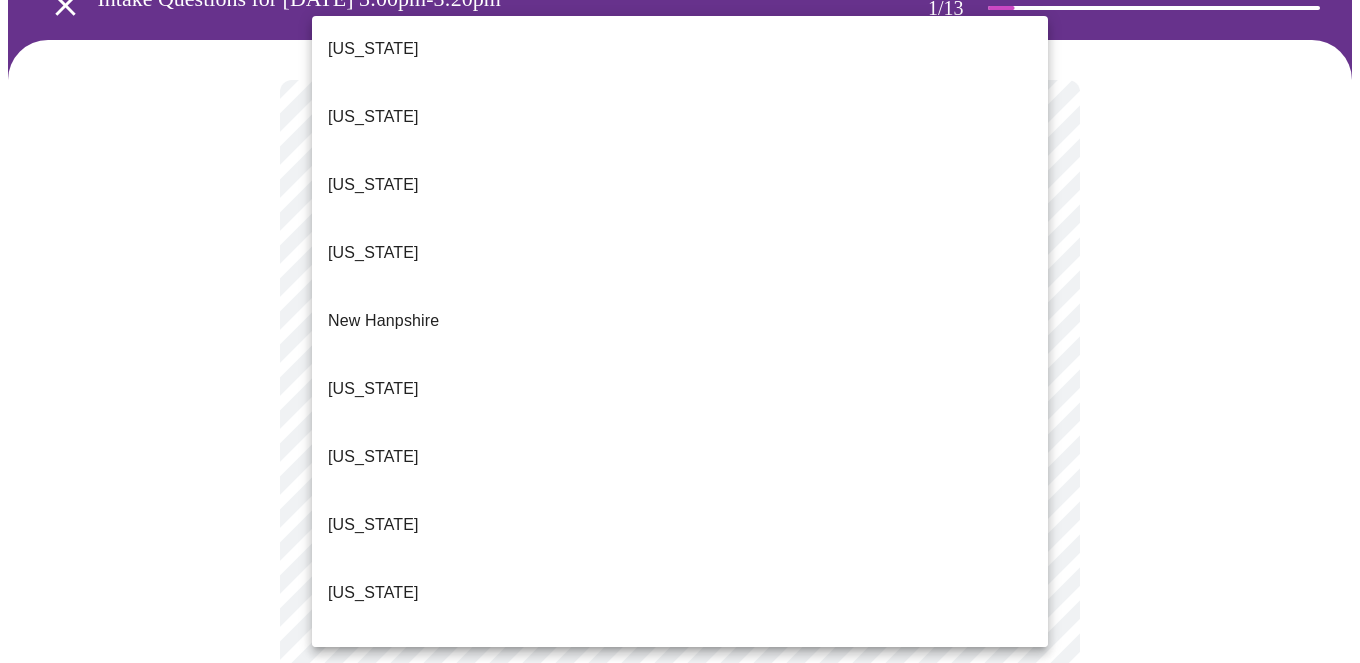 click on "[US_STATE]" at bounding box center [373, 1137] 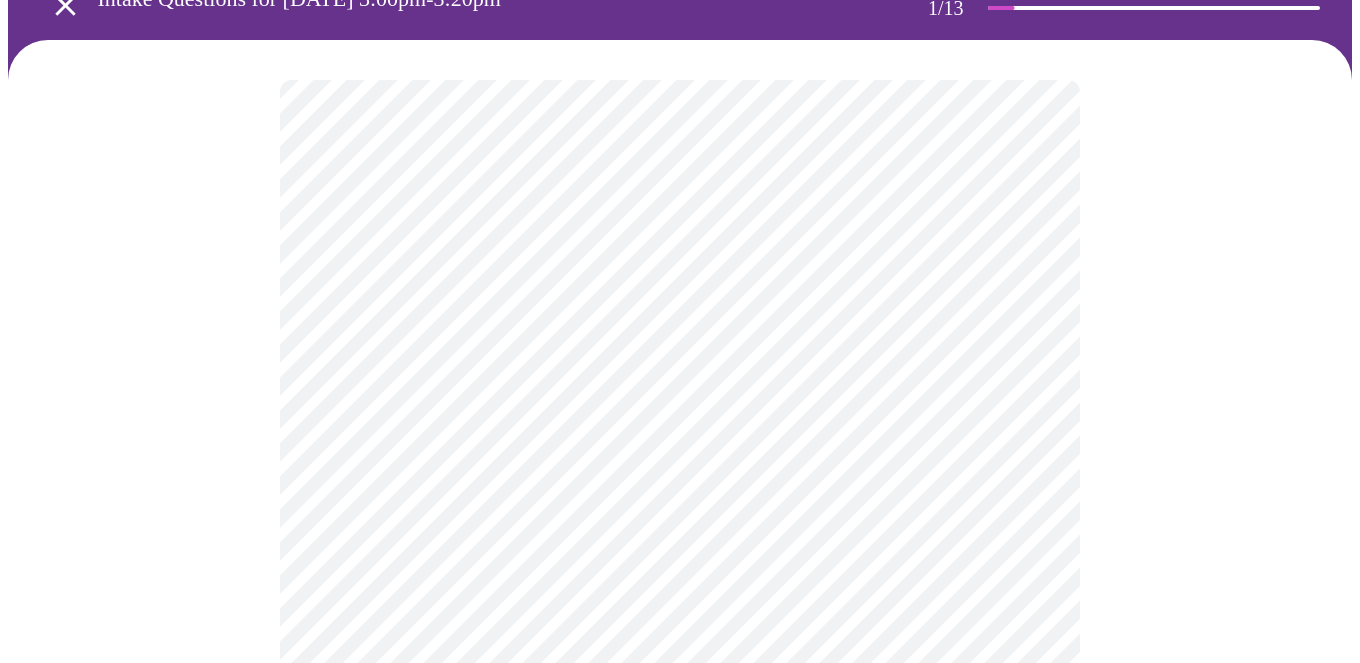 click on "MyMenopauseRx Appointments Messaging Labs Uploads Medications Community Refer a Friend Hi [PERSON_NAME]   Intake Questions for [DATE] 3:00pm-3:20pm 1  /  13 Settings Billing Invoices Log out" at bounding box center [680, 799] 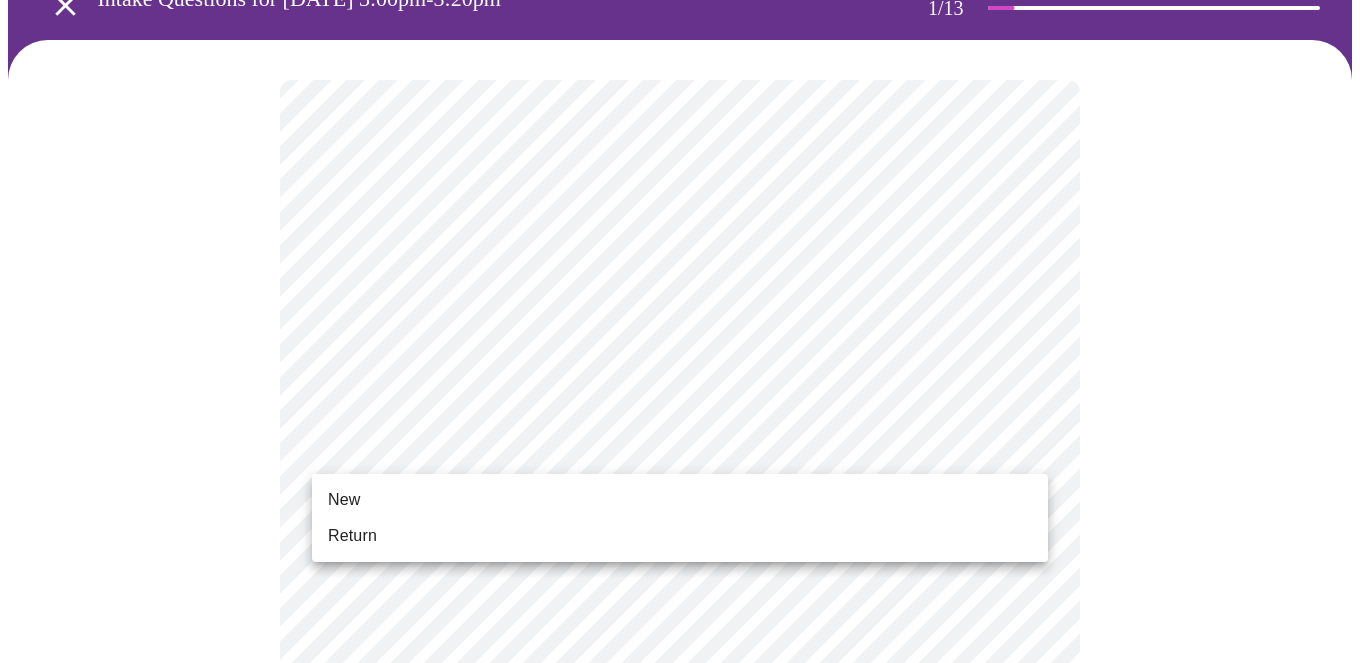 click on "New" at bounding box center (680, 500) 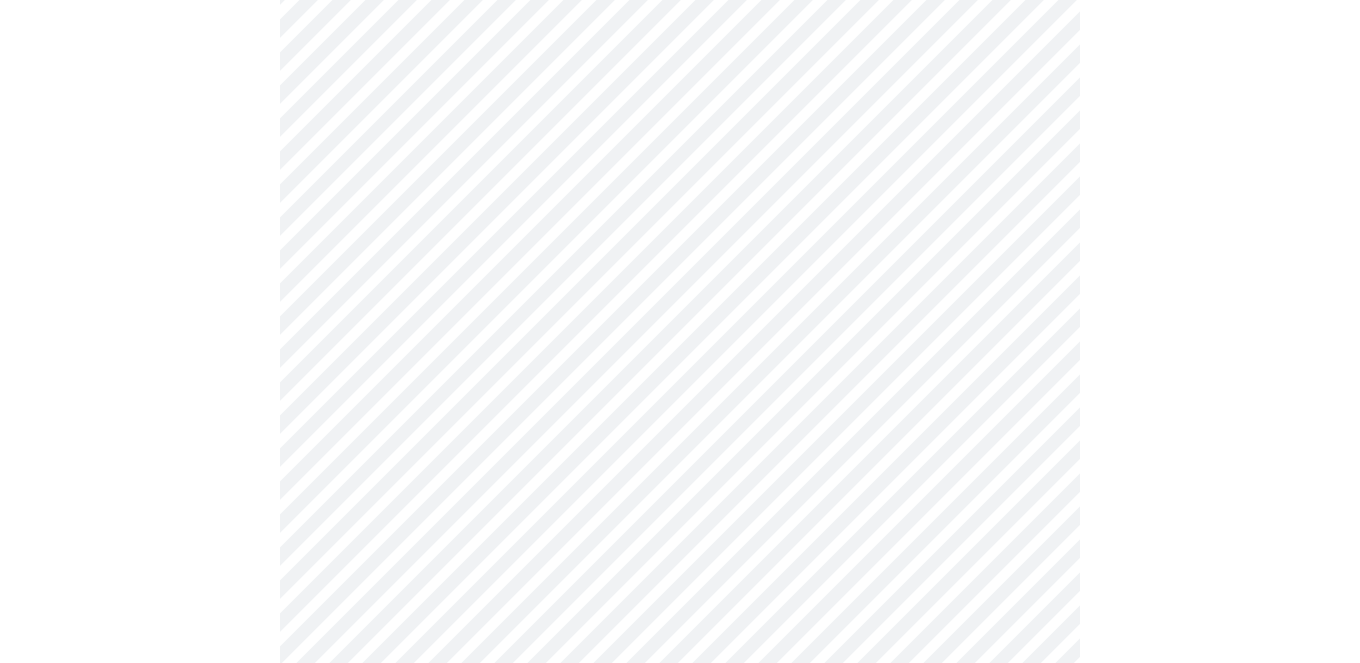 scroll, scrollTop: 1092, scrollLeft: 0, axis: vertical 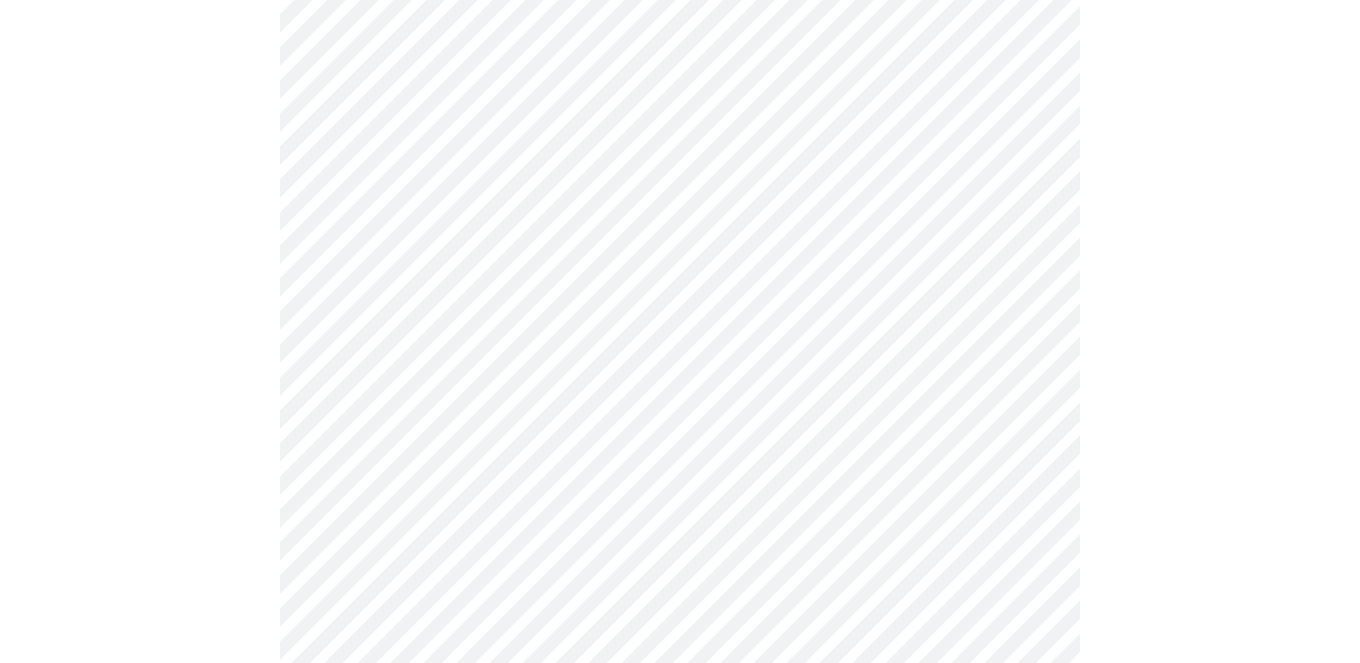 click on "MyMenopauseRx Appointments Messaging Labs Uploads Medications Community Refer a Friend Hi [PERSON_NAME]   Intake Questions for [DATE] 3:00pm-3:20pm 1  /  13 Settings Billing Invoices Log out" at bounding box center [680, -172] 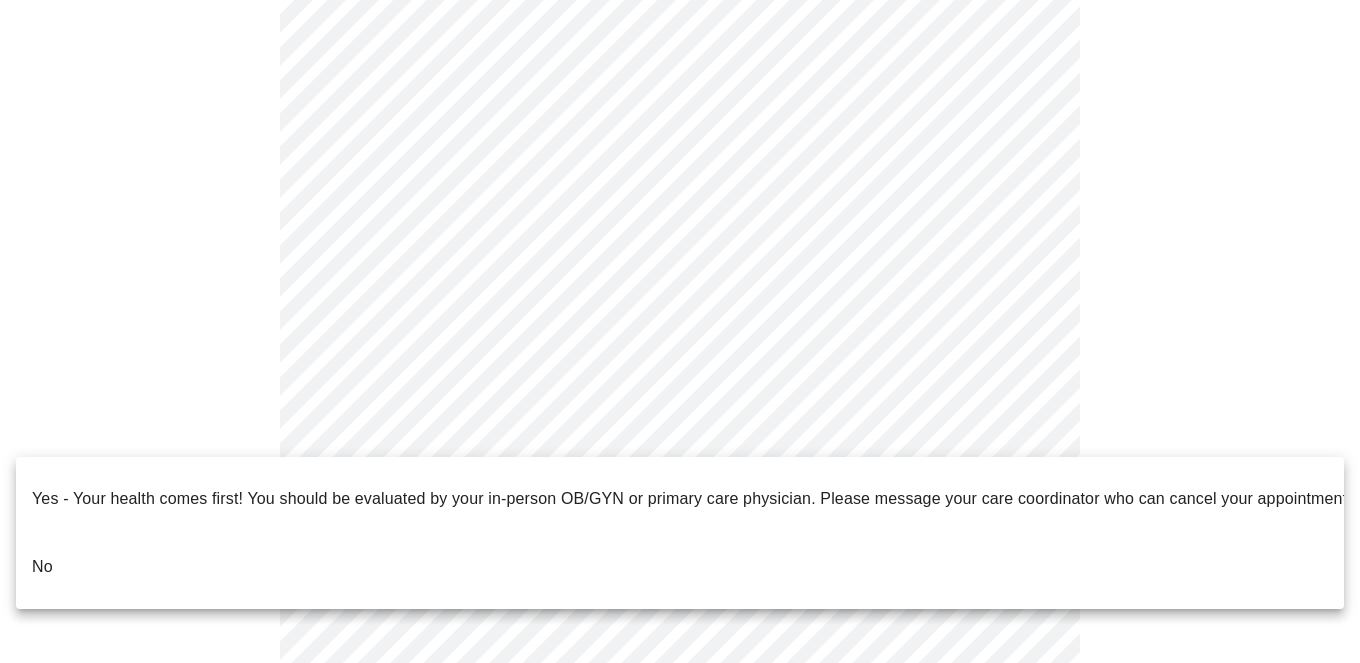 click on "No" at bounding box center [680, 567] 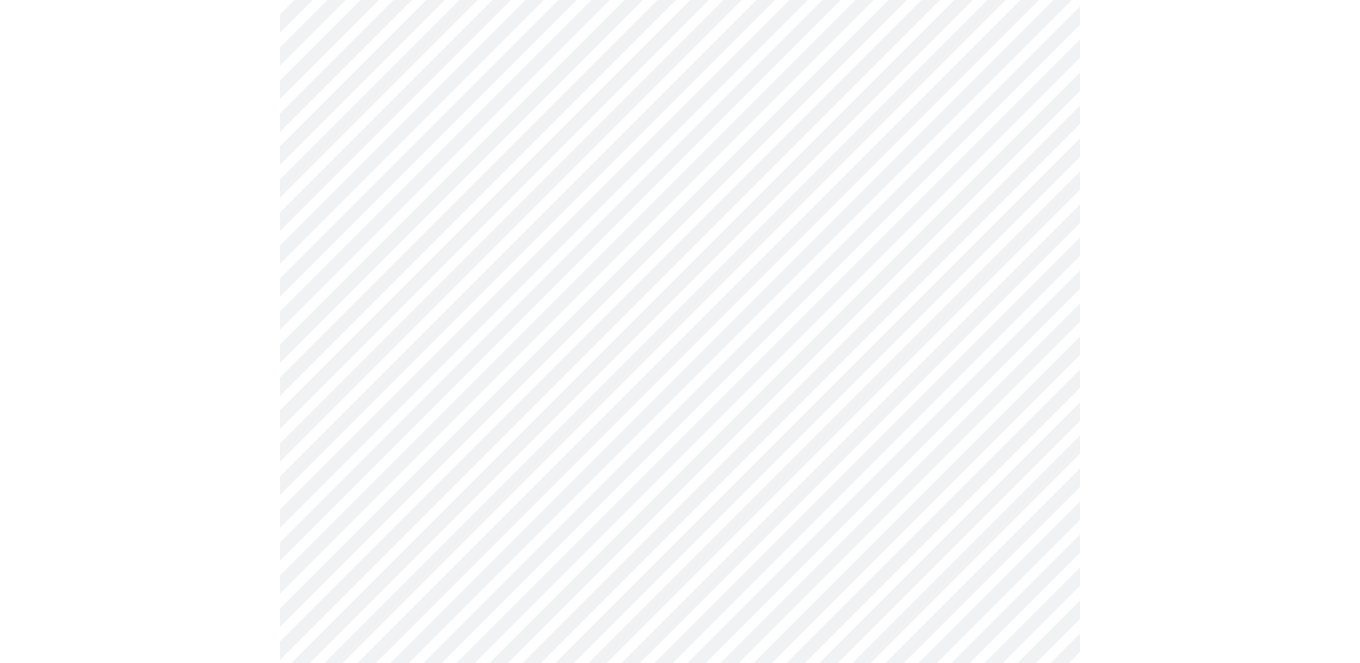 scroll, scrollTop: 0, scrollLeft: 0, axis: both 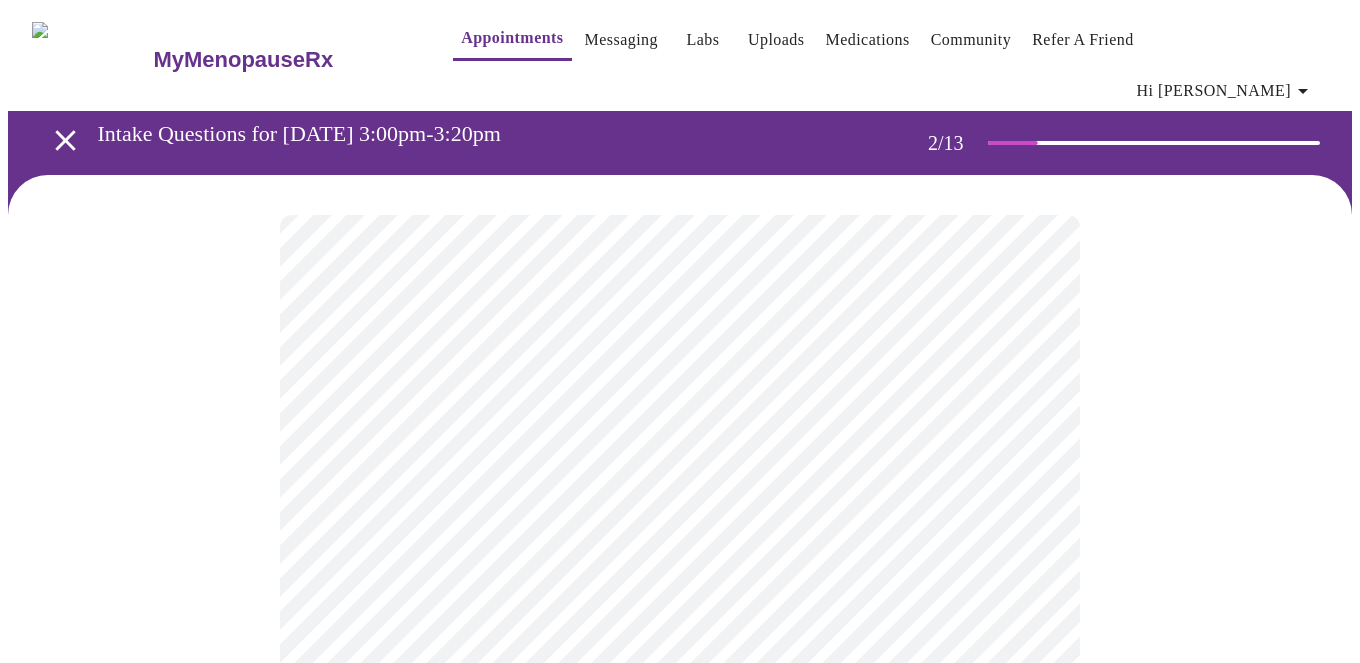 click on "MyMenopauseRx Appointments Messaging Labs Uploads Medications Community Refer a Friend Hi [PERSON_NAME]   Intake Questions for [DATE] 3:00pm-3:20pm 2  /  13 Settings Billing Invoices Log out" at bounding box center [680, 621] 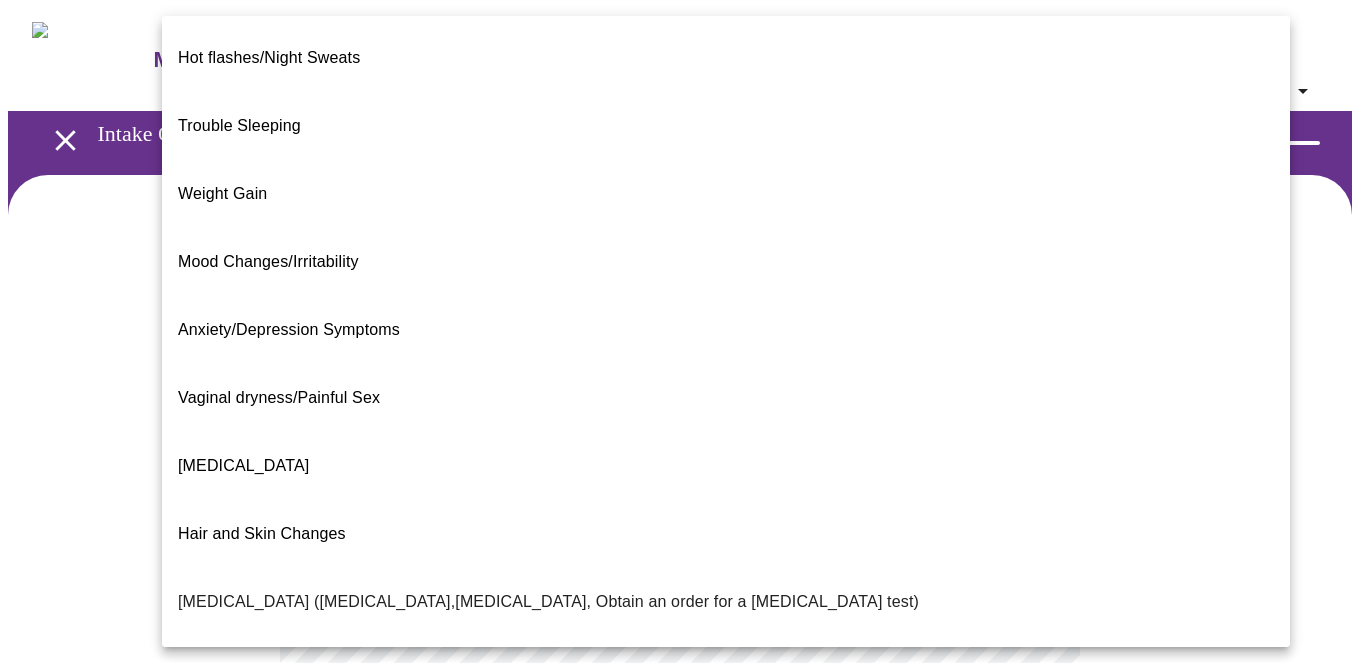 scroll, scrollTop: 0, scrollLeft: 0, axis: both 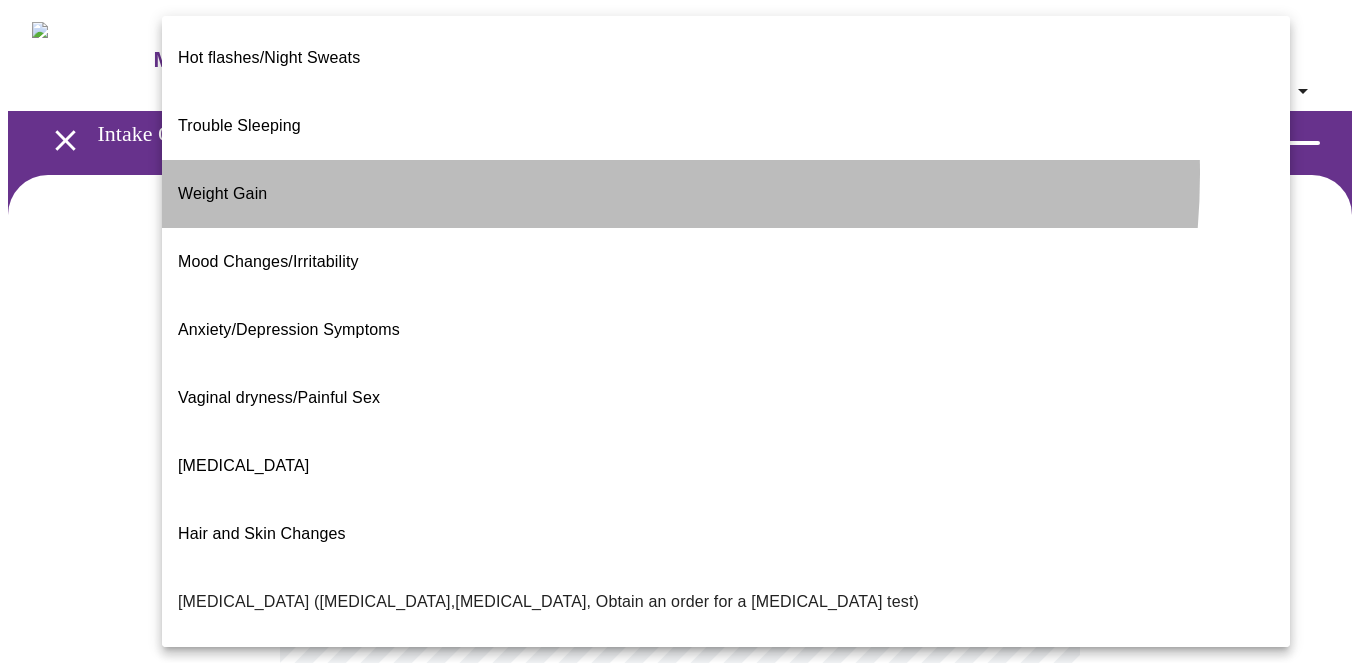 click on "Weight Gain" at bounding box center (726, 194) 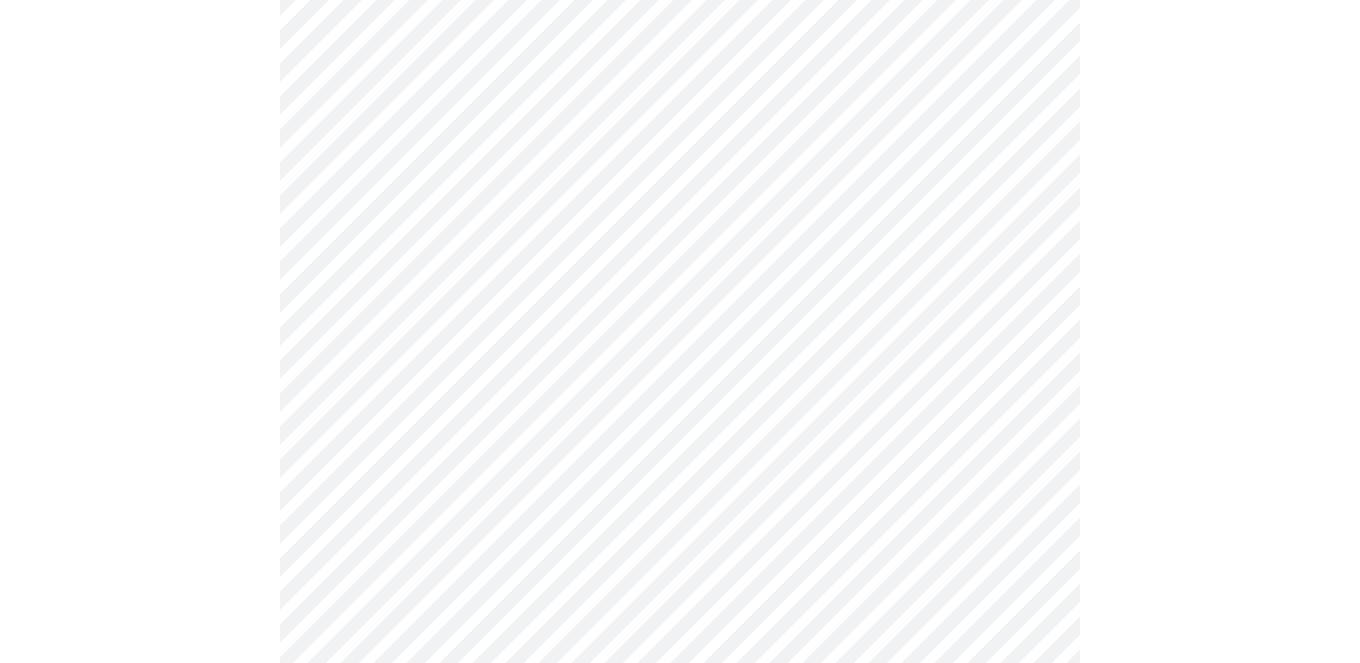 scroll, scrollTop: 253, scrollLeft: 0, axis: vertical 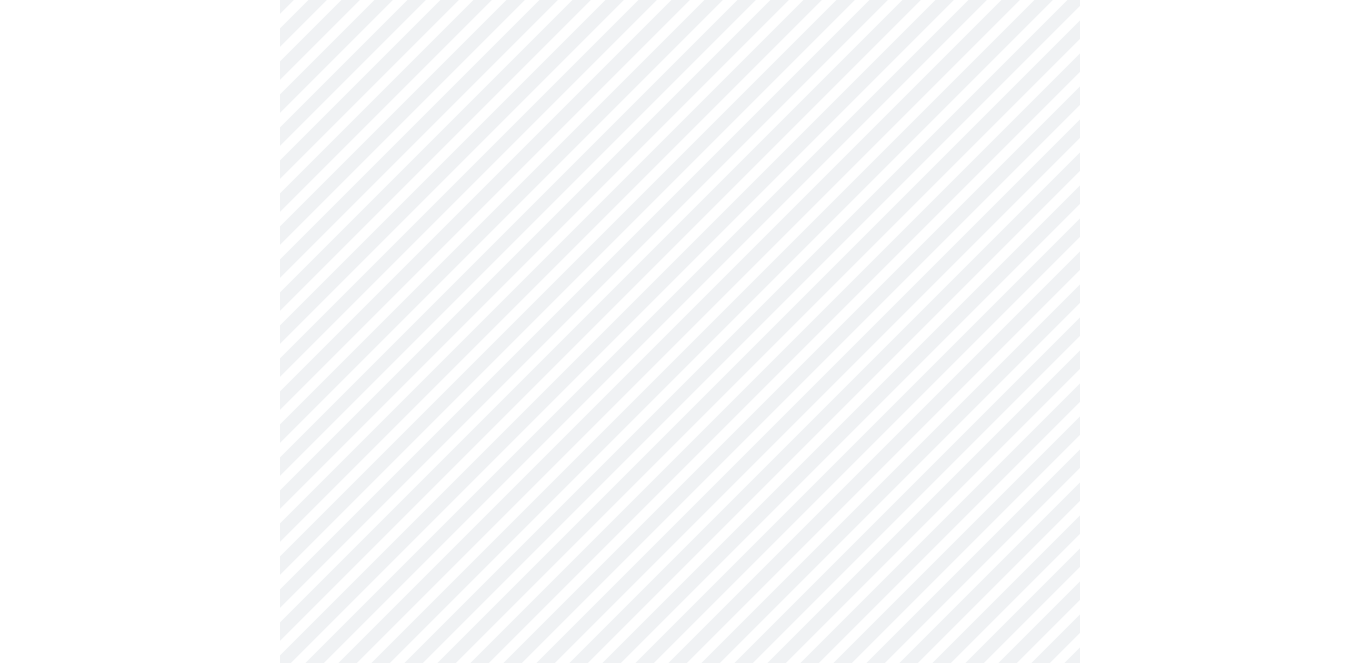 click on "MyMenopauseRx Appointments Messaging Labs Uploads Medications Community Refer a Friend Hi [PERSON_NAME]   Intake Questions for [DATE] 3:00pm-3:20pm 2  /  13 Settings Billing Invoices Log out" at bounding box center [680, 363] 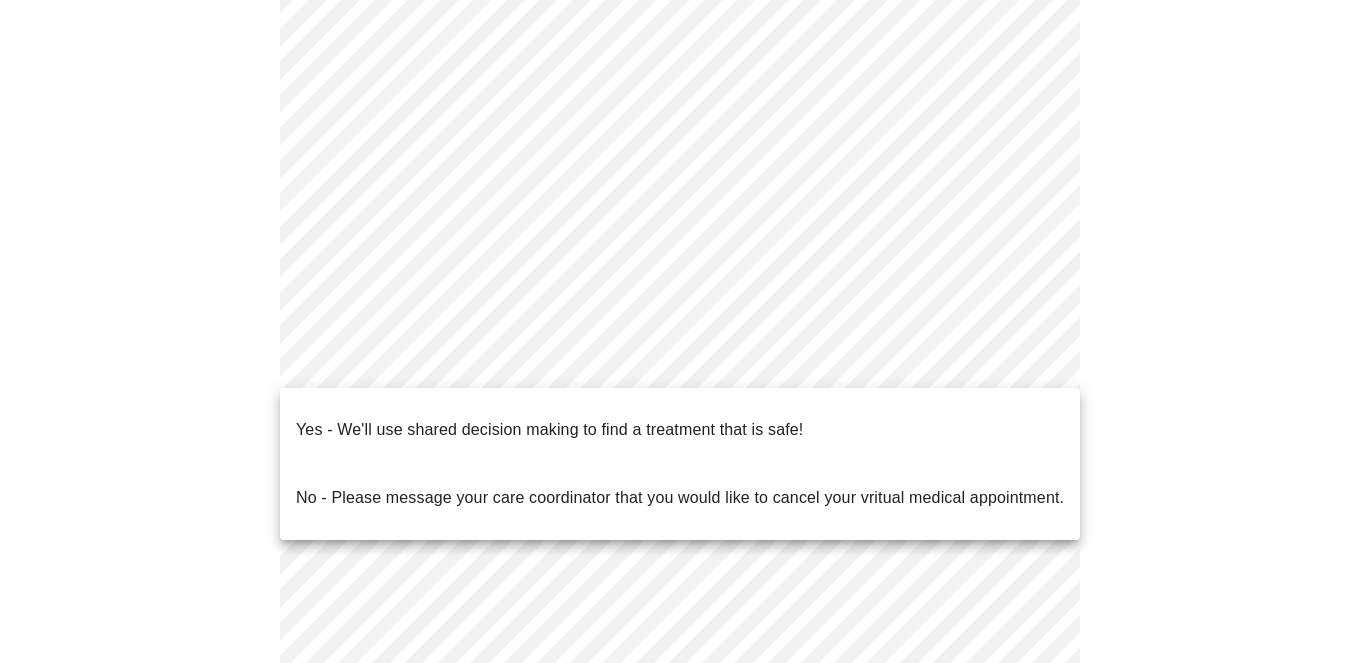 click on "Yes - We'll use shared decision making to find a treatment that is safe!" at bounding box center (680, 430) 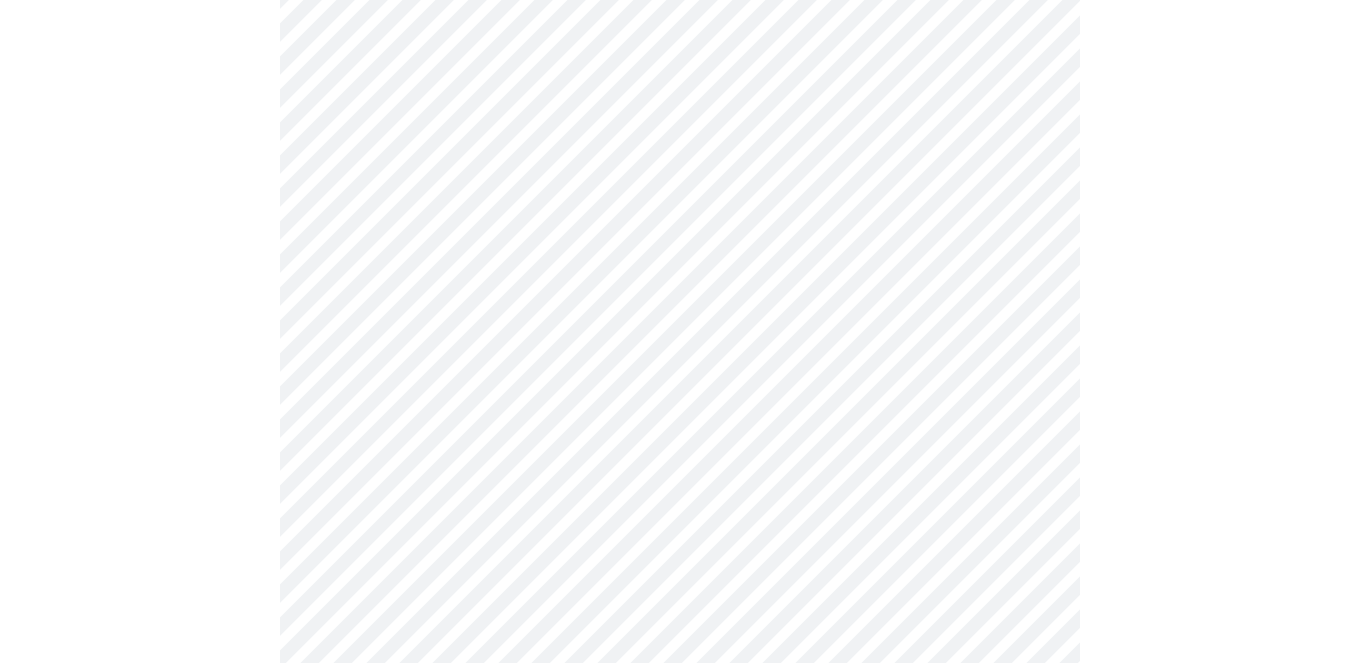 scroll, scrollTop: 179, scrollLeft: 0, axis: vertical 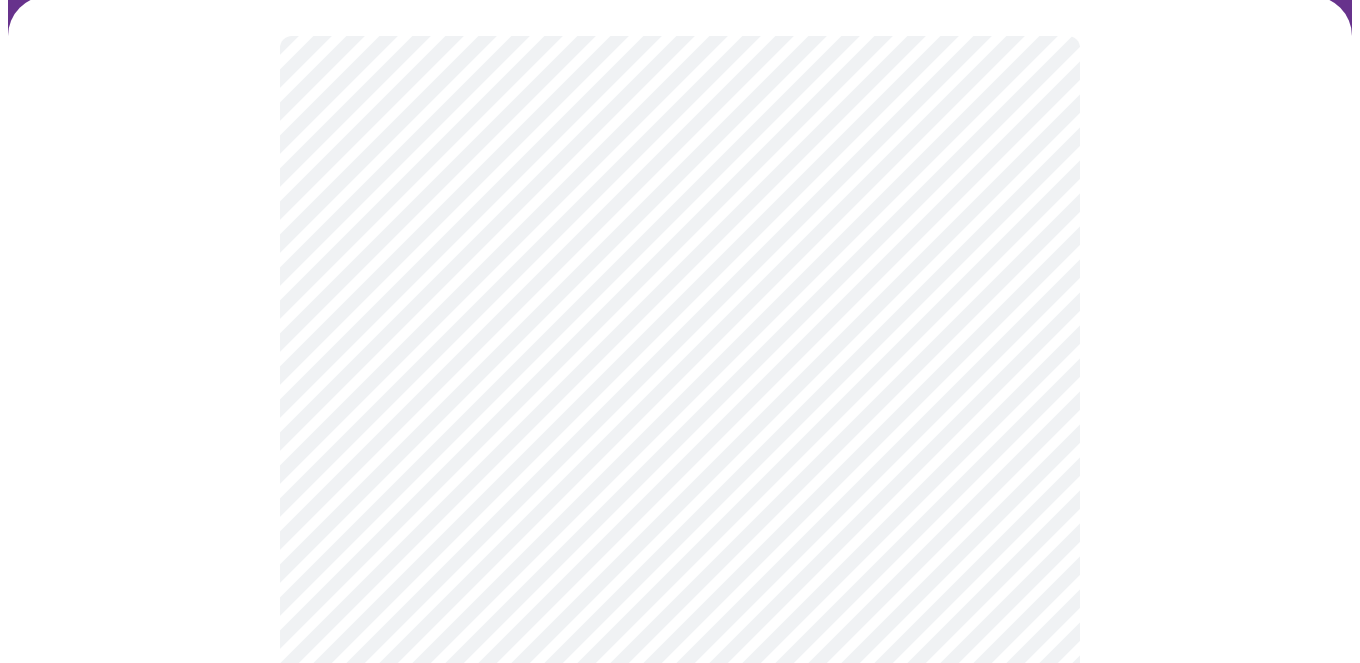 click on "MyMenopauseRx Appointments Messaging Labs Uploads Medications Community Refer a Friend Hi [PERSON_NAME]   Intake Questions for [DATE] 3:00pm-3:20pm 2  /  13 Settings Billing Invoices Log out" at bounding box center [680, 410] 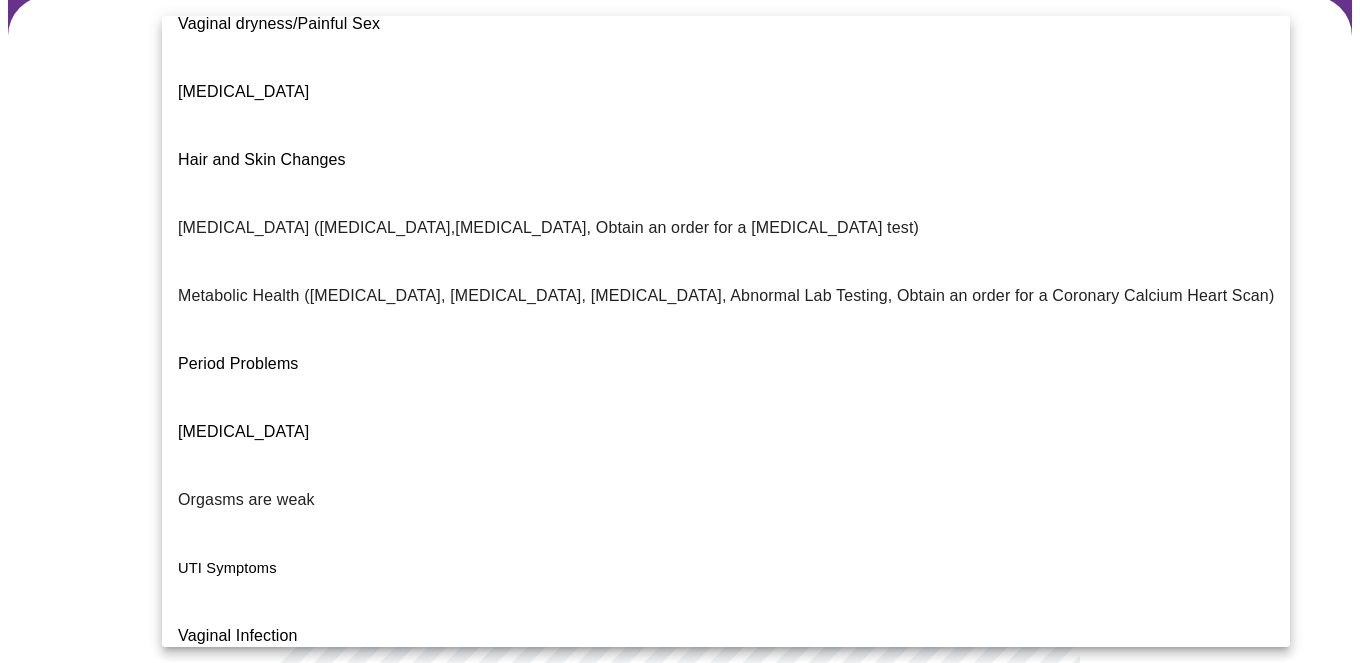 scroll, scrollTop: 373, scrollLeft: 0, axis: vertical 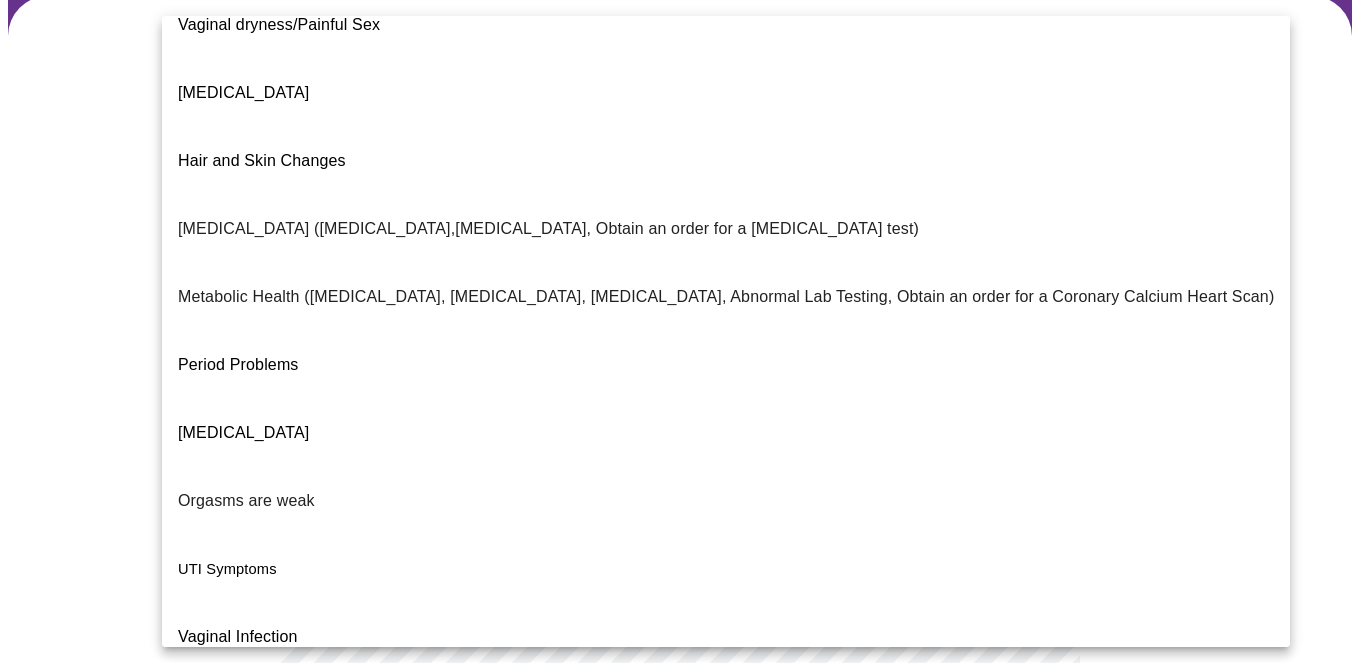 click on "Other" at bounding box center (726, 909) 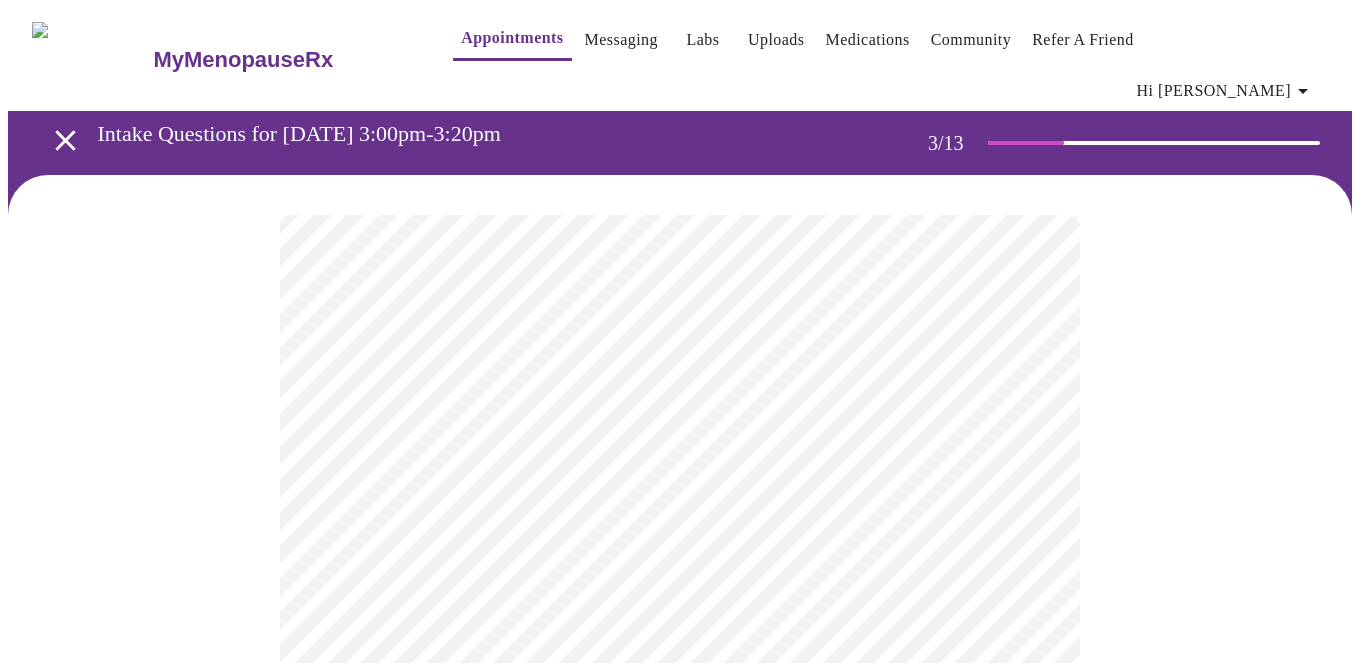 scroll, scrollTop: 37, scrollLeft: 0, axis: vertical 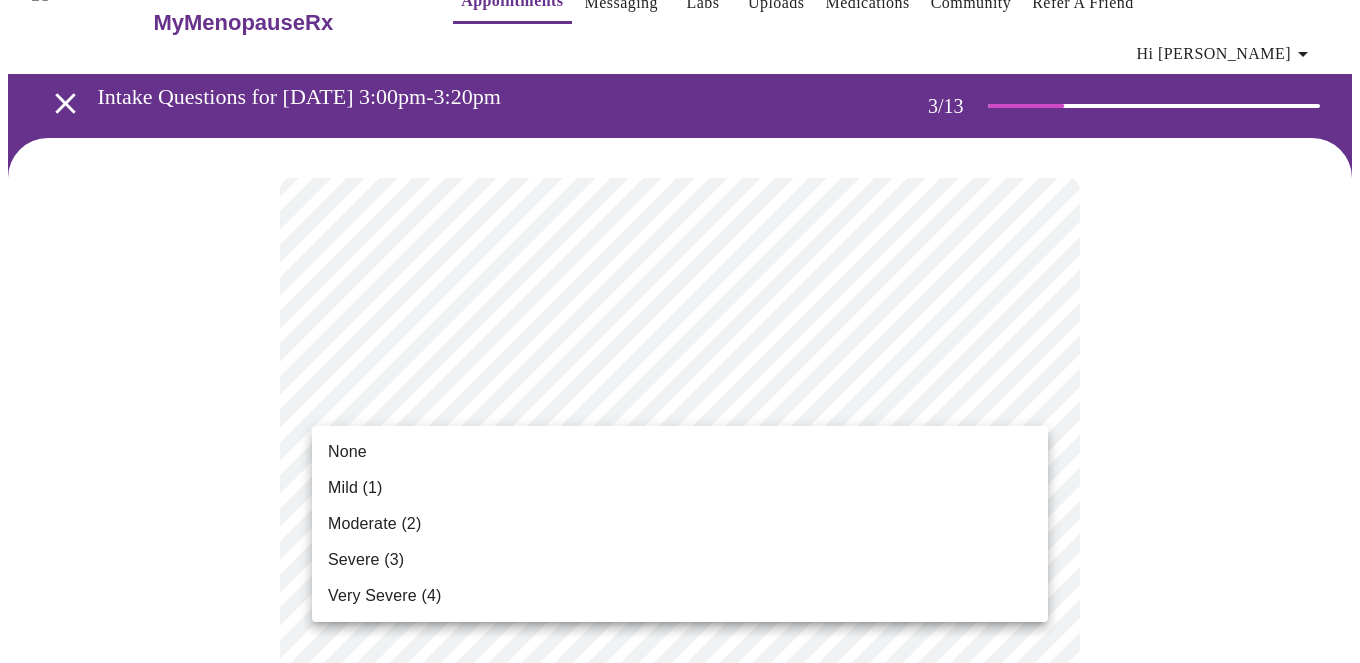 click on "MyMenopauseRx Appointments Messaging Labs Uploads Medications Community Refer a Friend Hi [PERSON_NAME]   Intake Questions for [DATE] 3:00pm-3:20pm 3  /  13 Settings Billing Invoices Log out None Mild (1) Moderate (2) Severe (3)  Very Severe (4)" at bounding box center [680, 1331] 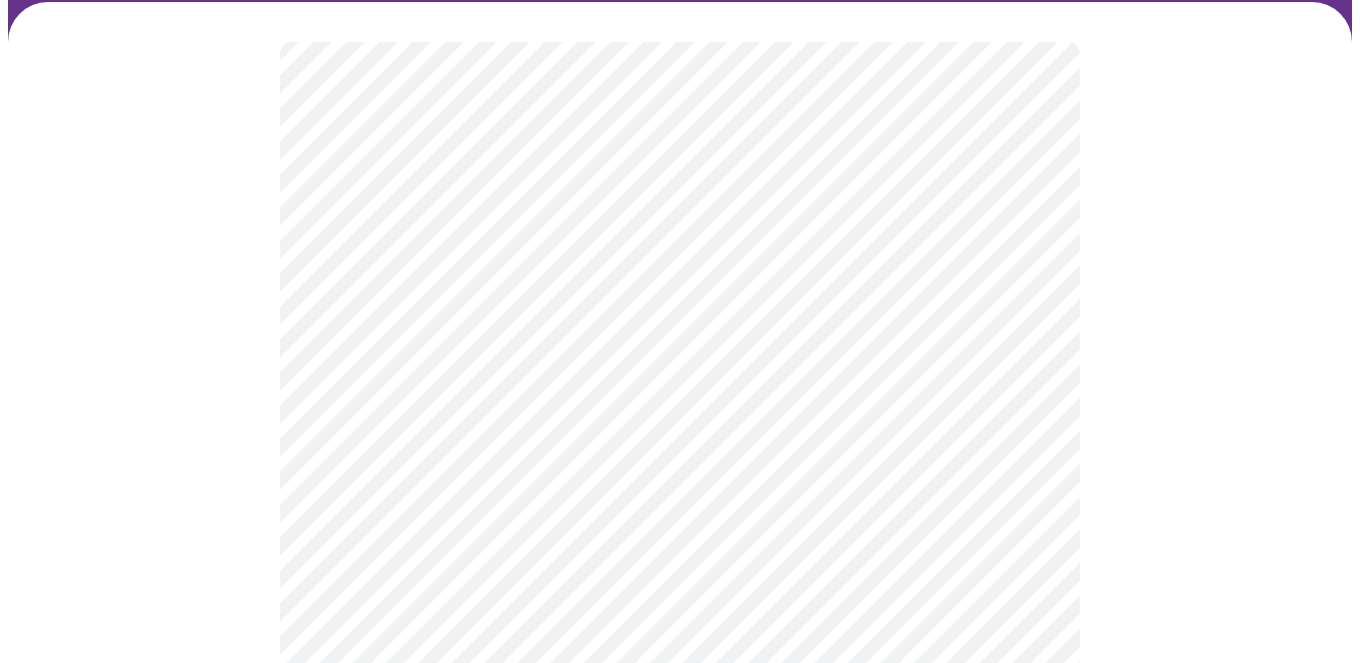 scroll, scrollTop: 245, scrollLeft: 0, axis: vertical 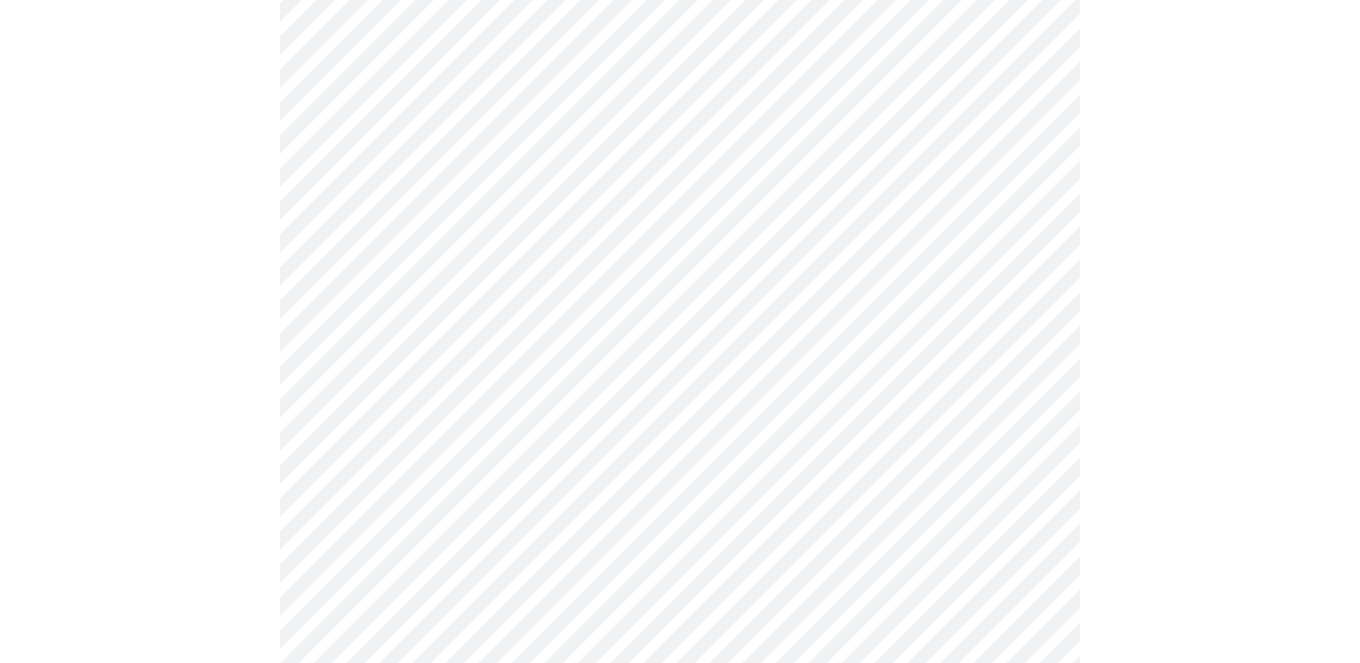 click on "MyMenopauseRx Appointments Messaging Labs Uploads Medications Community Refer a Friend Hi [PERSON_NAME]   Intake Questions for [DATE] 3:00pm-3:20pm 3  /  13 Settings Billing Invoices Log out" at bounding box center (680, 1088) 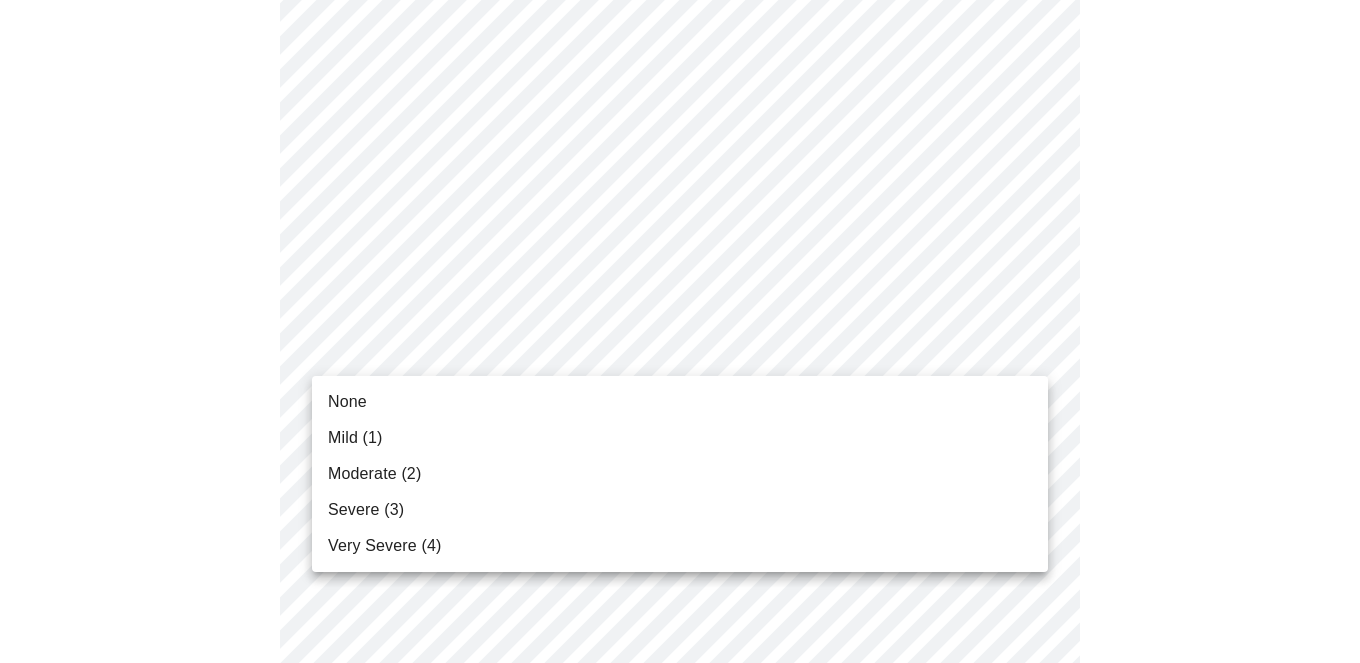 click on "Mild (1)" at bounding box center (355, 438) 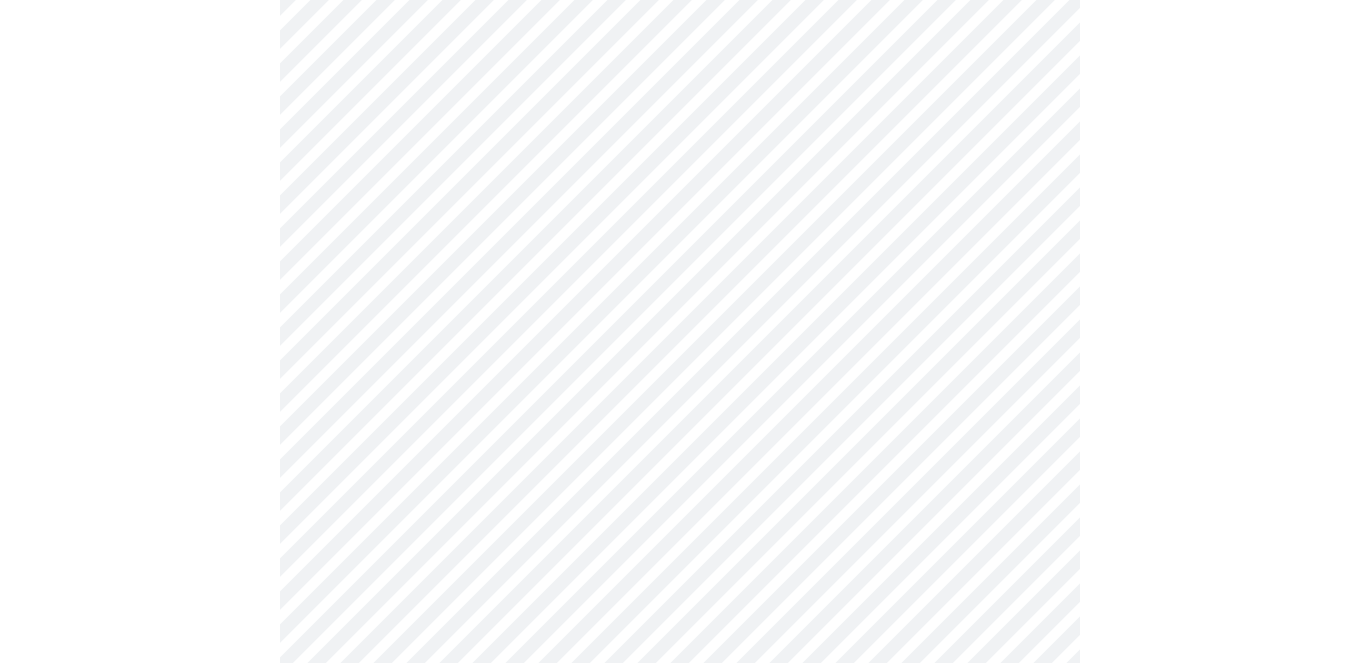scroll, scrollTop: 404, scrollLeft: 0, axis: vertical 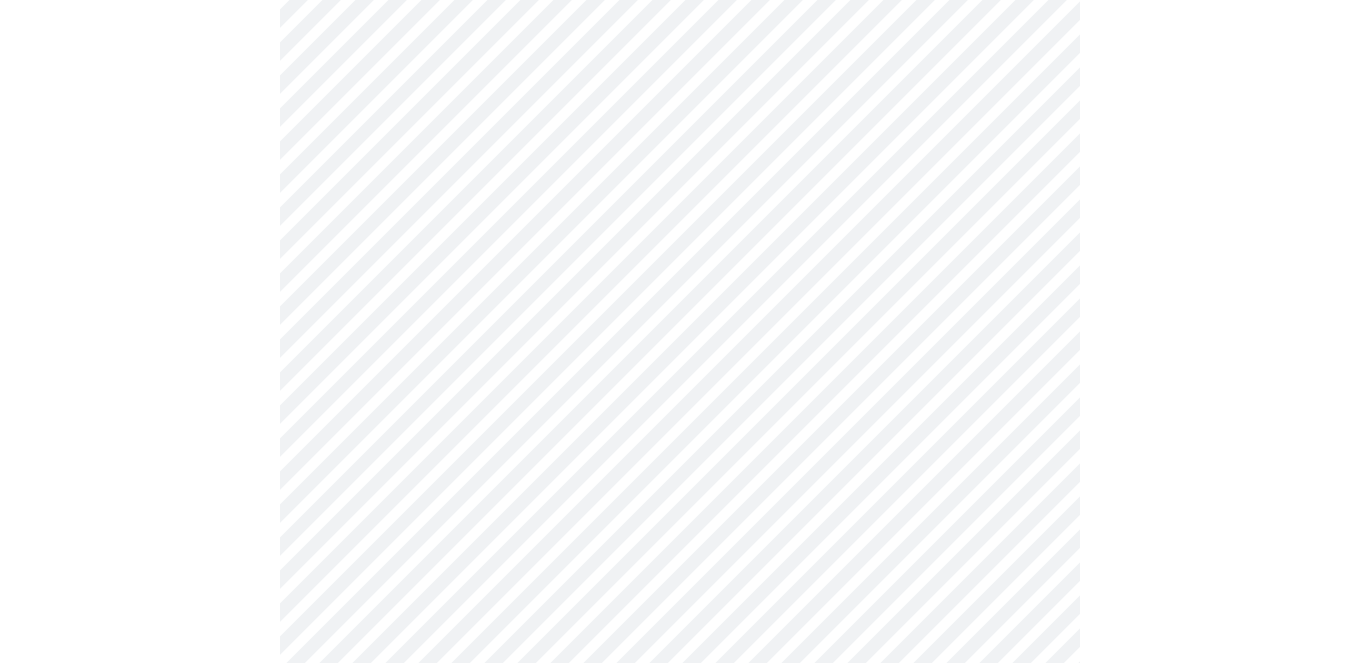 click on "MyMenopauseRx Appointments Messaging Labs Uploads Medications Community Refer a Friend Hi [PERSON_NAME]   Intake Questions for [DATE] 3:00pm-3:20pm 3  /  13 Settings Billing Invoices Log out" at bounding box center (680, 915) 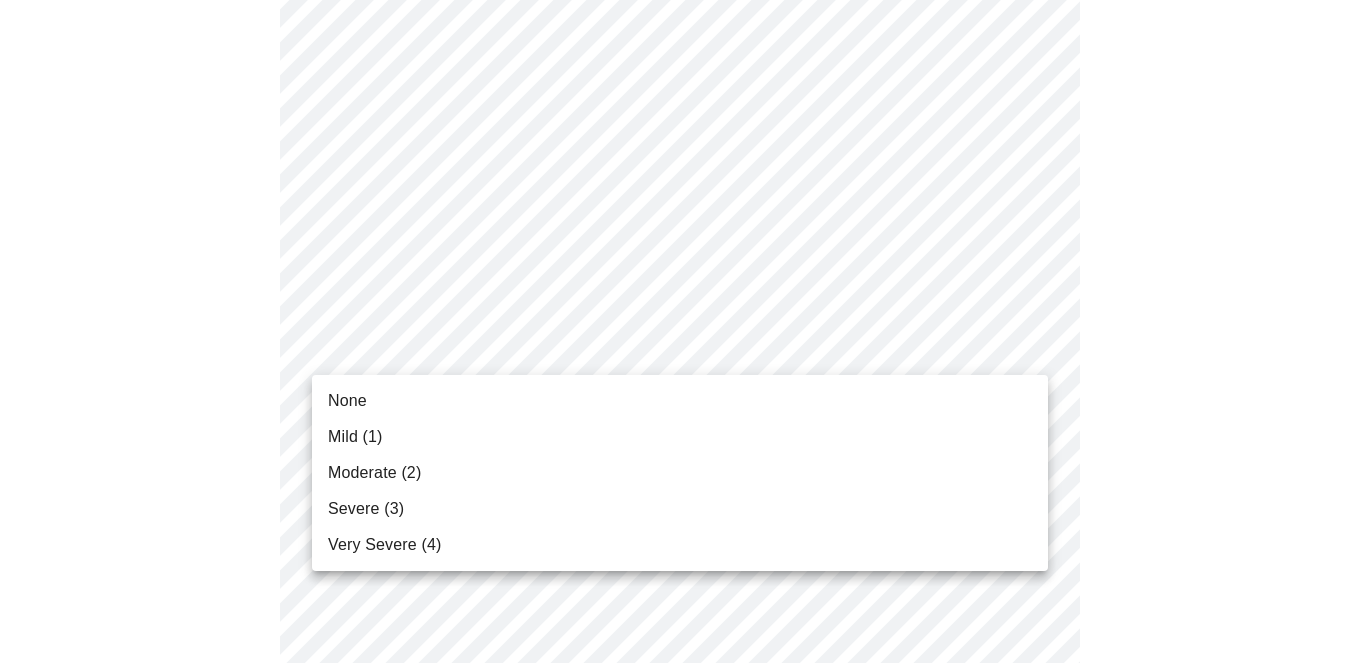 click on "Mild (1)" at bounding box center (355, 437) 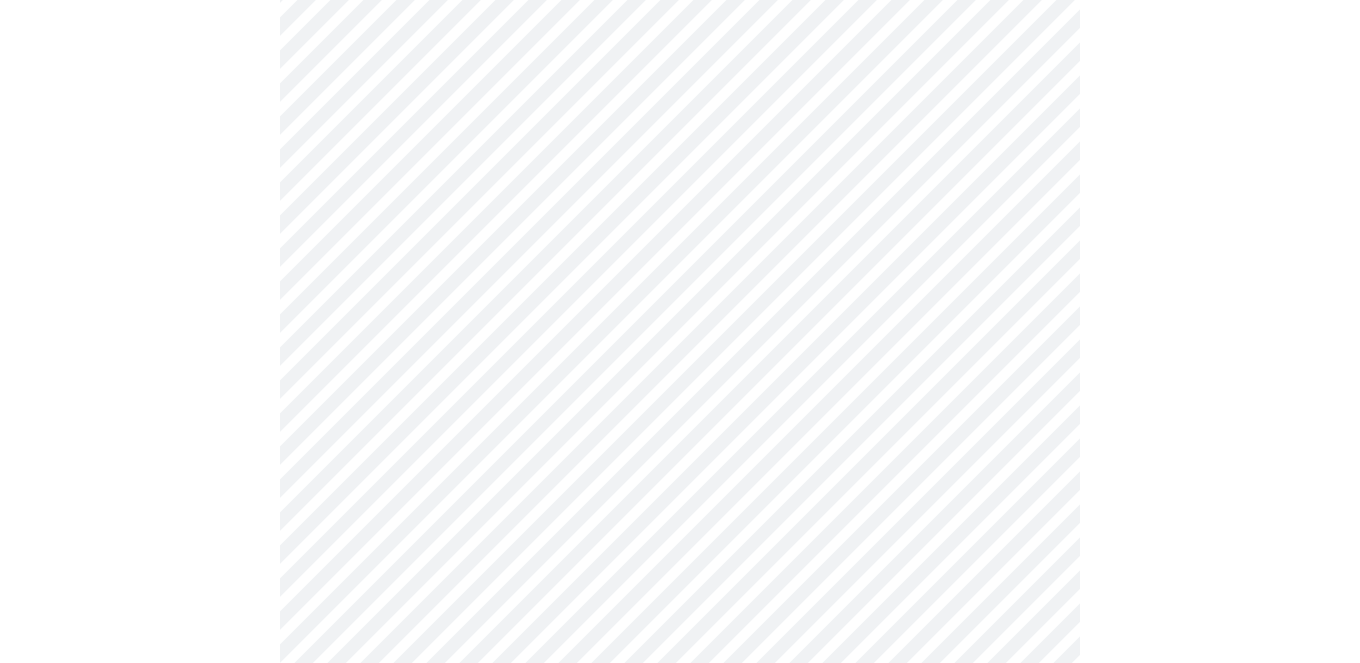 scroll, scrollTop: 629, scrollLeft: 0, axis: vertical 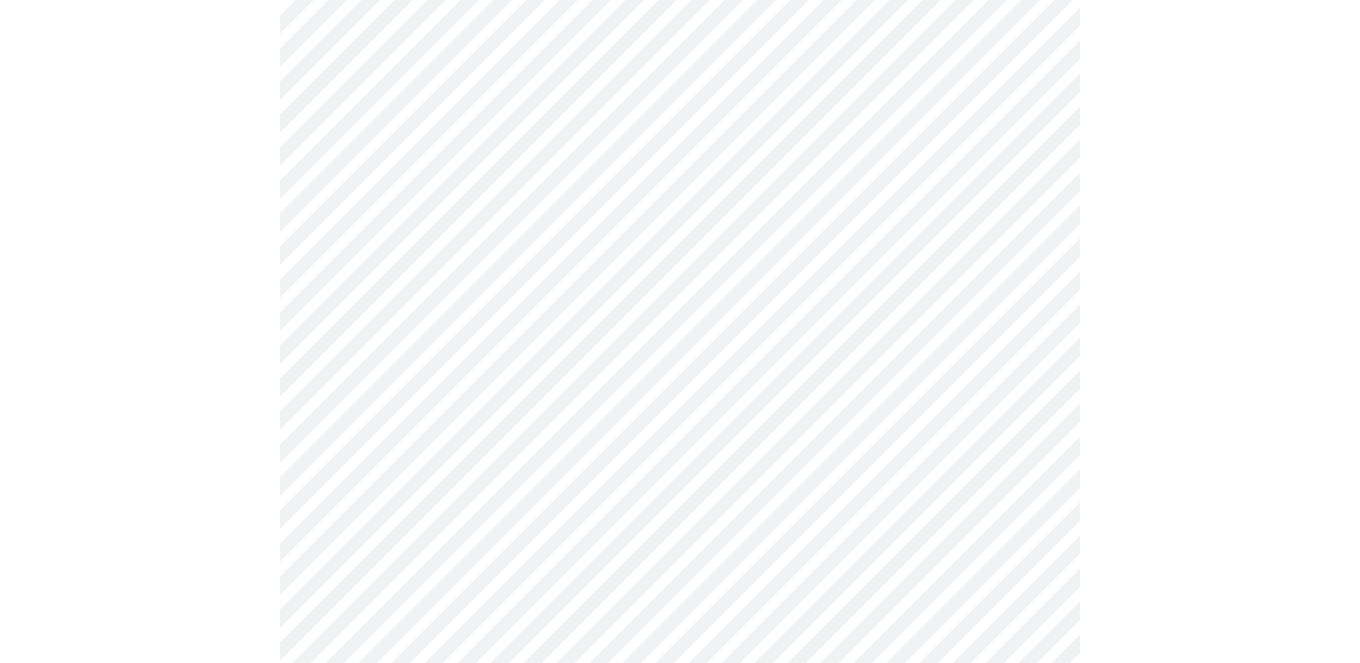 click on "MyMenopauseRx Appointments Messaging Labs Uploads Medications Community Refer a Friend Hi [PERSON_NAME]   Intake Questions for [DATE] 3:00pm-3:20pm 3  /  13 Settings Billing Invoices Log out" at bounding box center [680, 677] 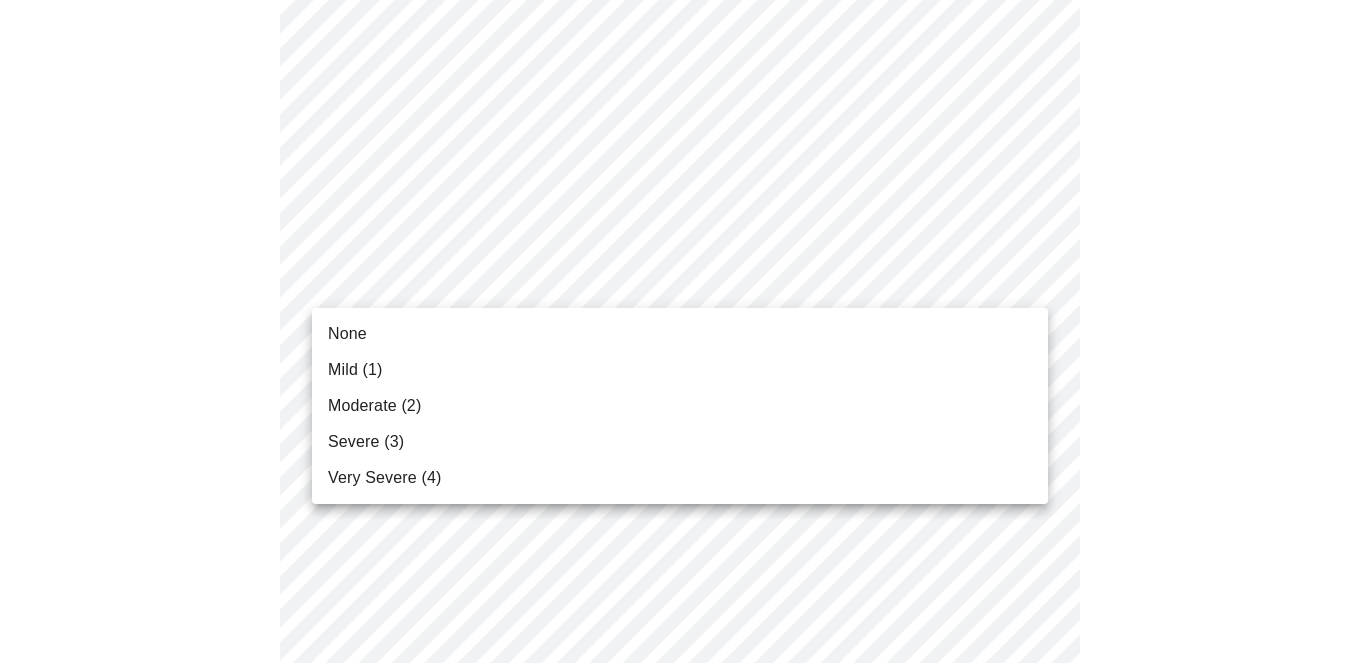 click at bounding box center [680, 331] 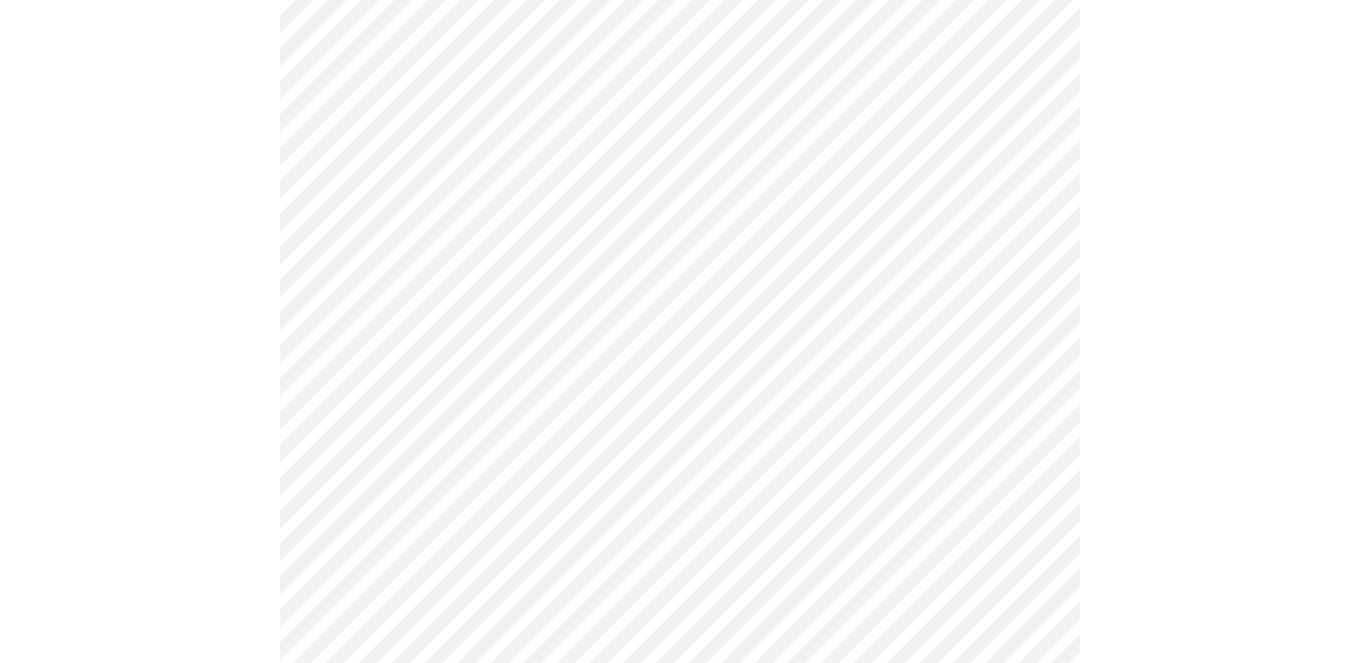 click on "MyMenopauseRx Appointments Messaging Labs Uploads Medications Community Refer a Friend Hi [PERSON_NAME]   Intake Questions for [DATE] 3:00pm-3:20pm 3  /  13 Settings Billing Invoices Log out" at bounding box center [680, 677] 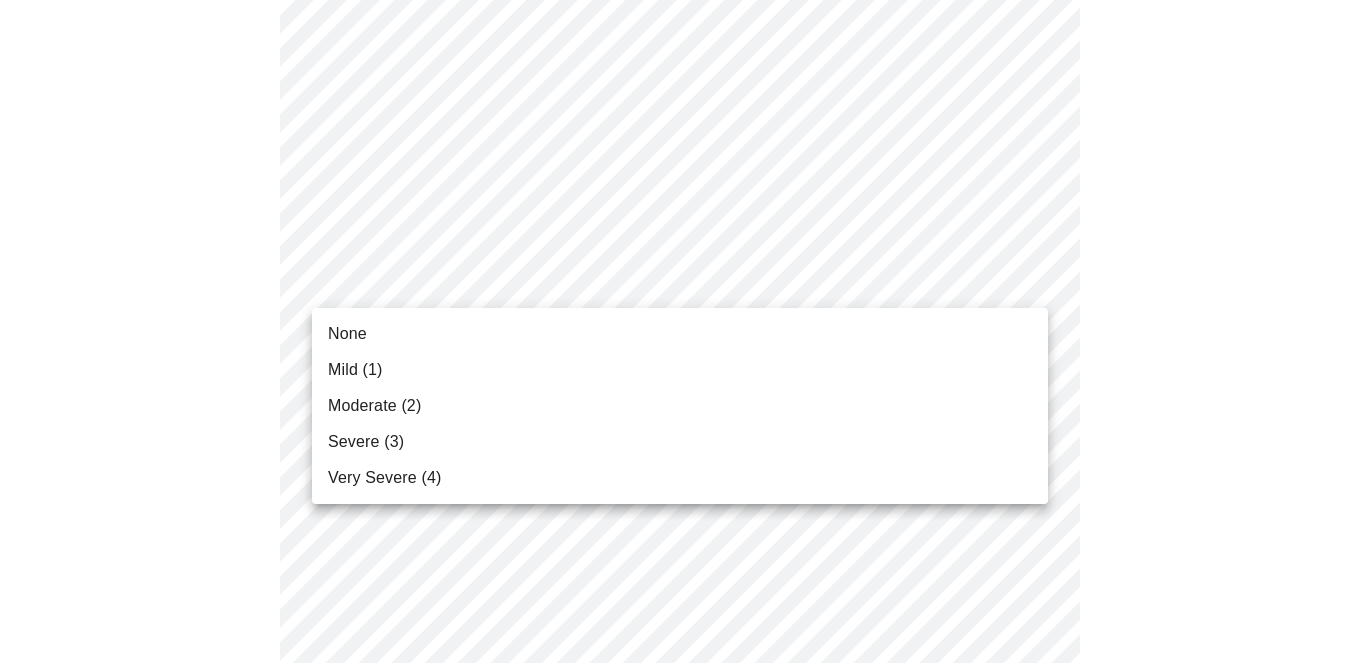 click on "Mild (1)" at bounding box center [680, 370] 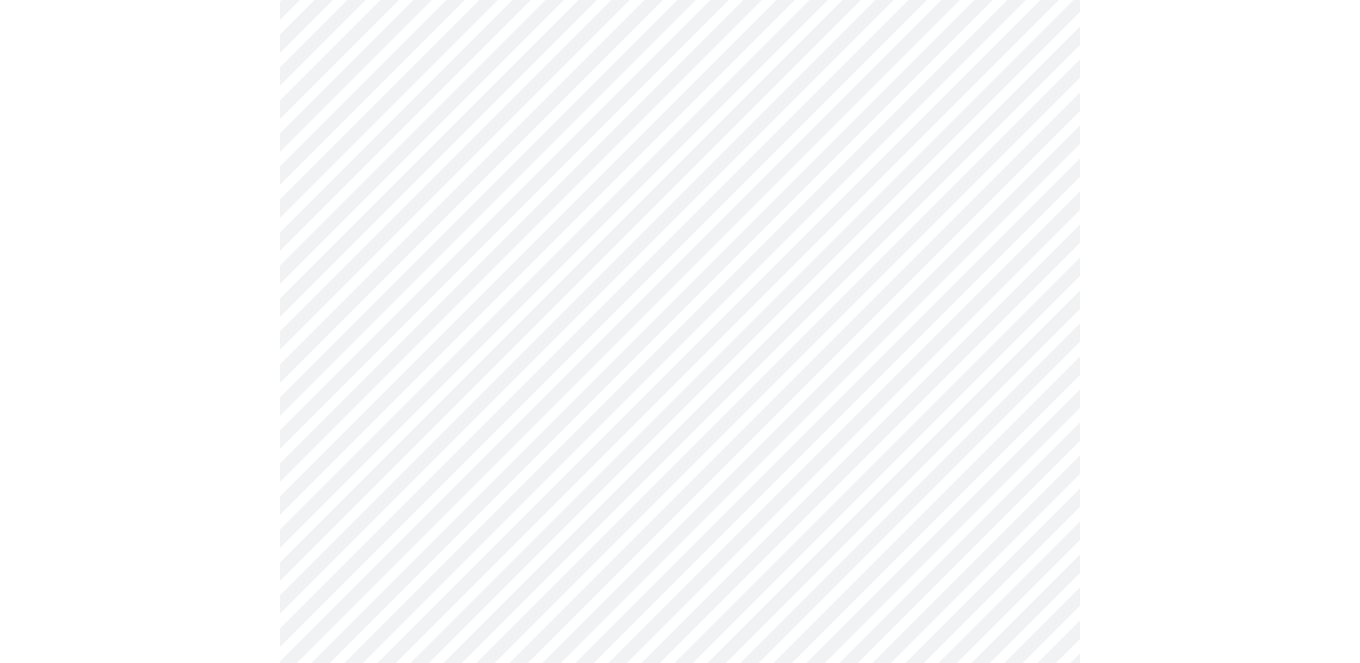 scroll, scrollTop: 778, scrollLeft: 0, axis: vertical 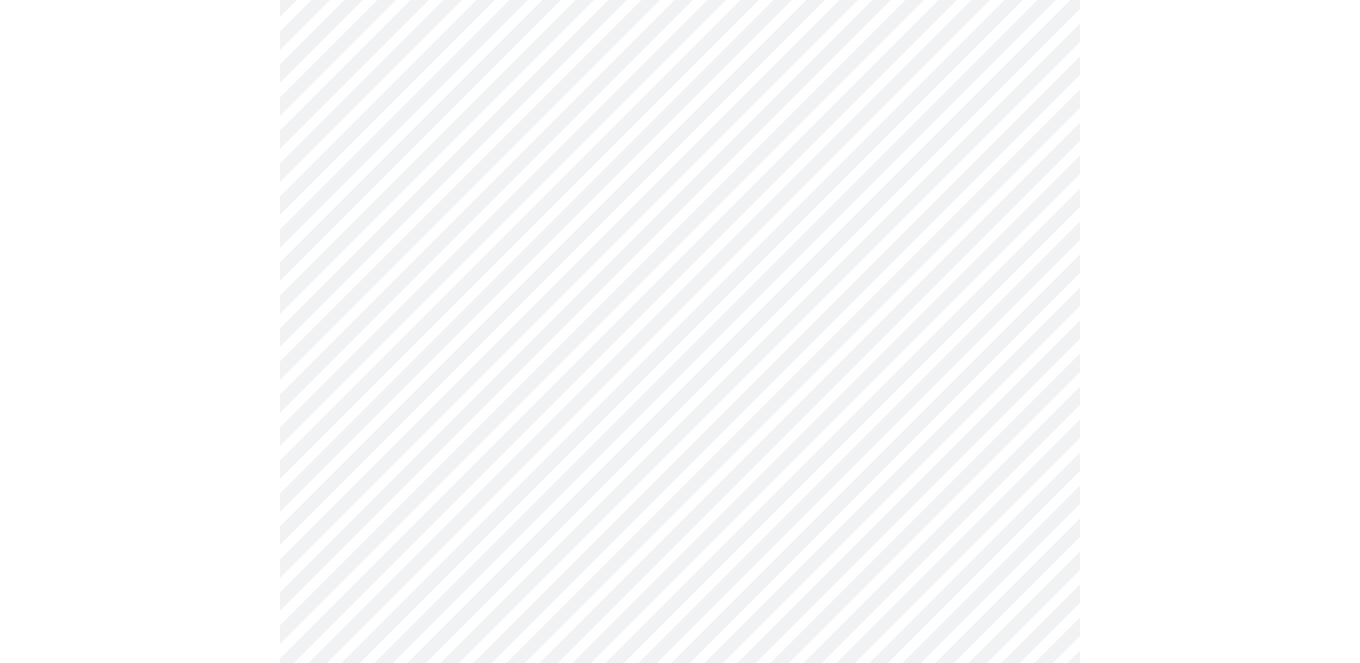 click on "MyMenopauseRx Appointments Messaging Labs Uploads Medications Community Refer a Friend Hi [PERSON_NAME]   Intake Questions for [DATE] 3:00pm-3:20pm 3  /  13 Settings Billing Invoices Log out" at bounding box center [680, 514] 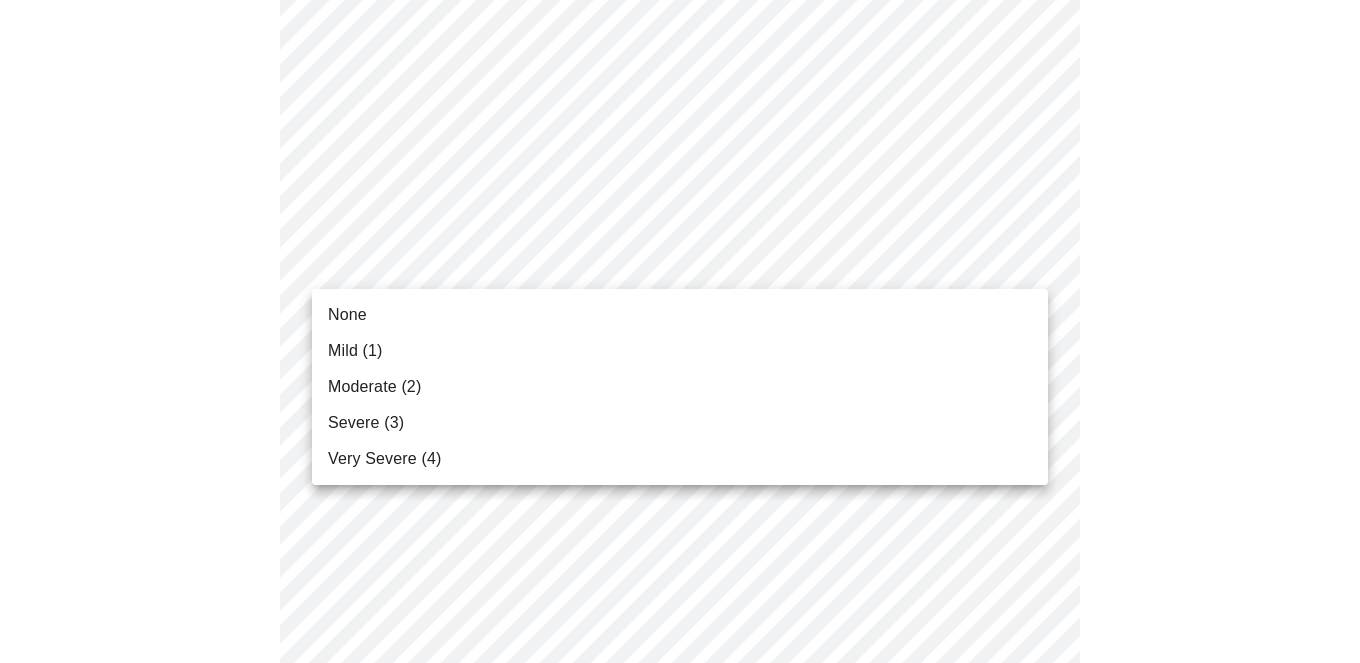 click on "None" at bounding box center [680, 315] 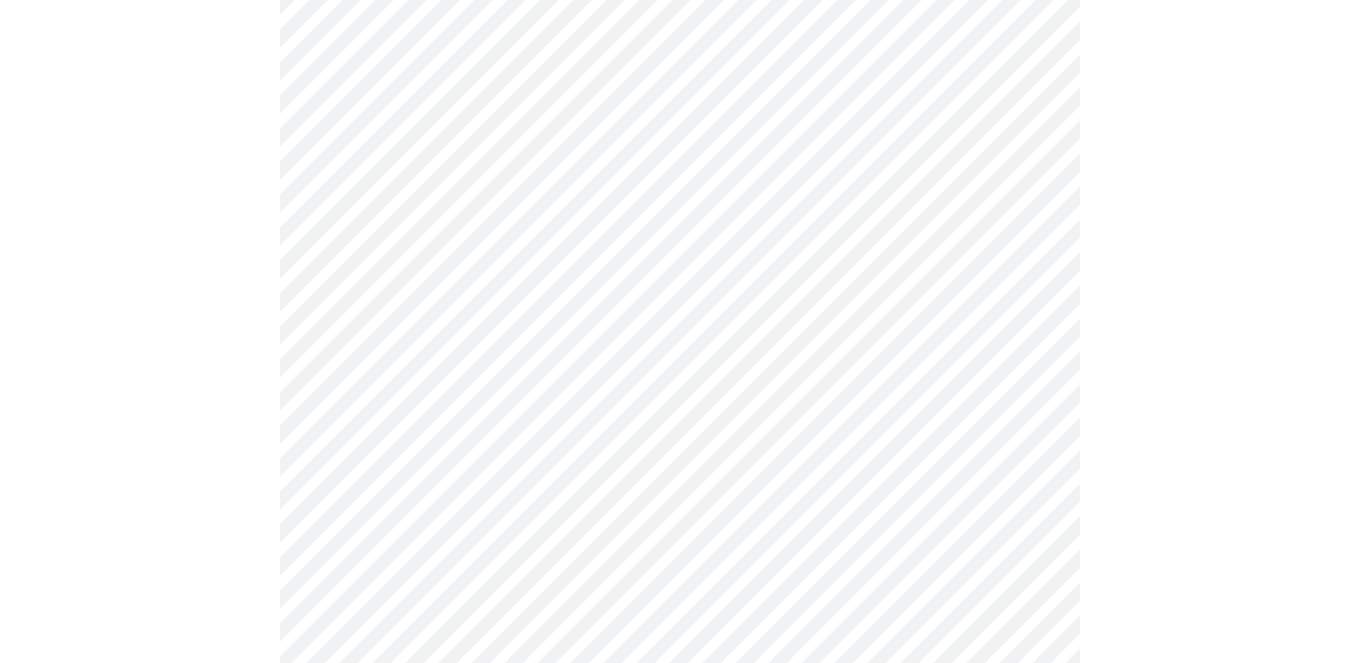 scroll, scrollTop: 892, scrollLeft: 0, axis: vertical 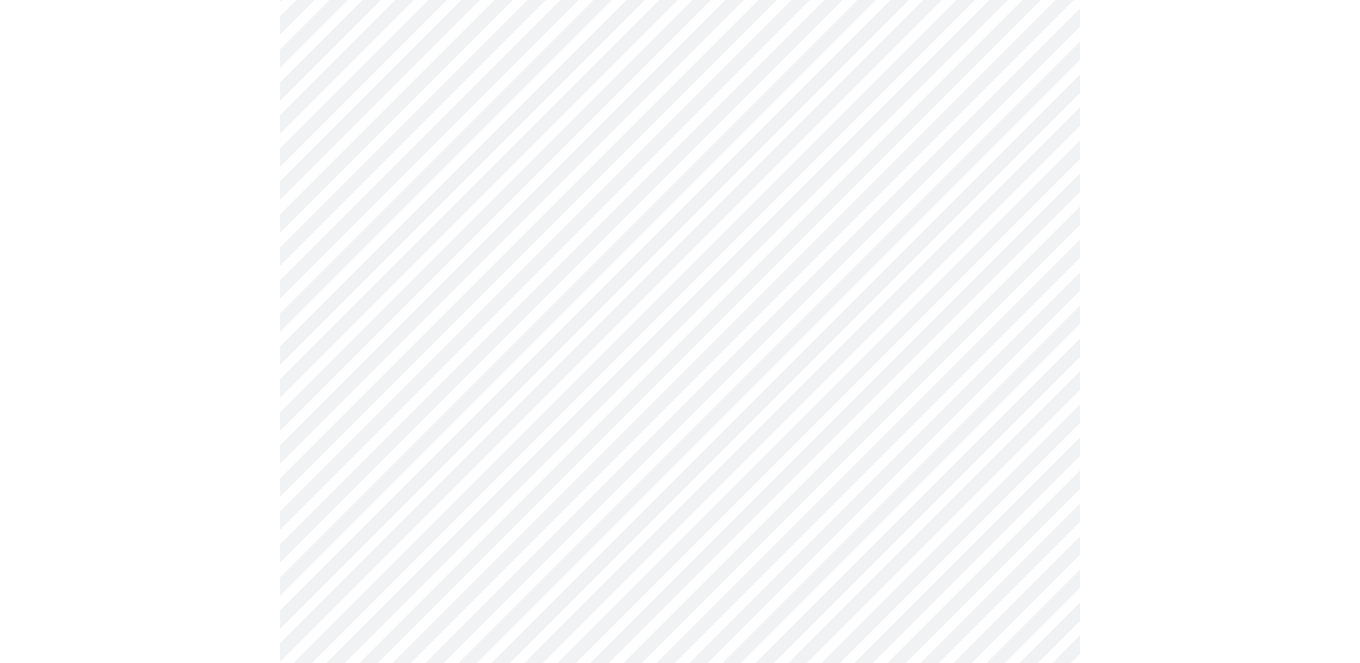 click on "MyMenopauseRx Appointments Messaging Labs Uploads Medications Community Refer a Friend Hi [PERSON_NAME]   Intake Questions for [DATE] 3:00pm-3:20pm 3  /  13 Settings Billing Invoices Log out" at bounding box center (680, 387) 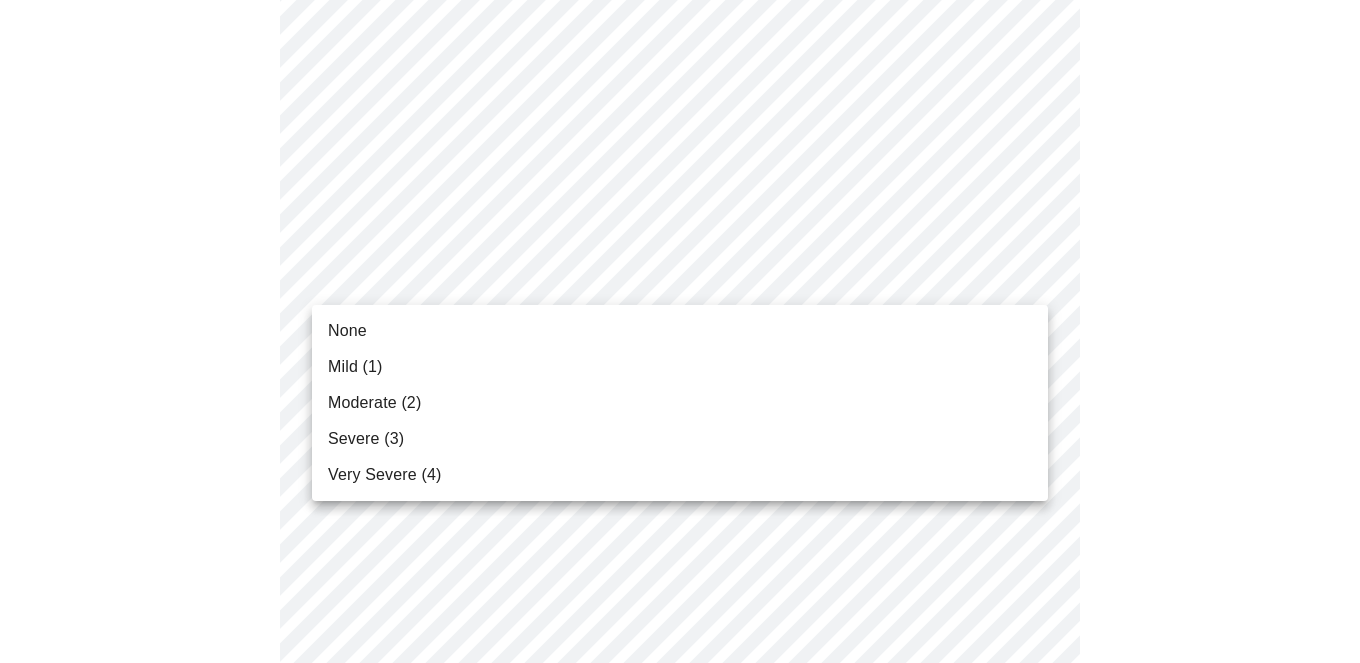 click on "None" at bounding box center [680, 331] 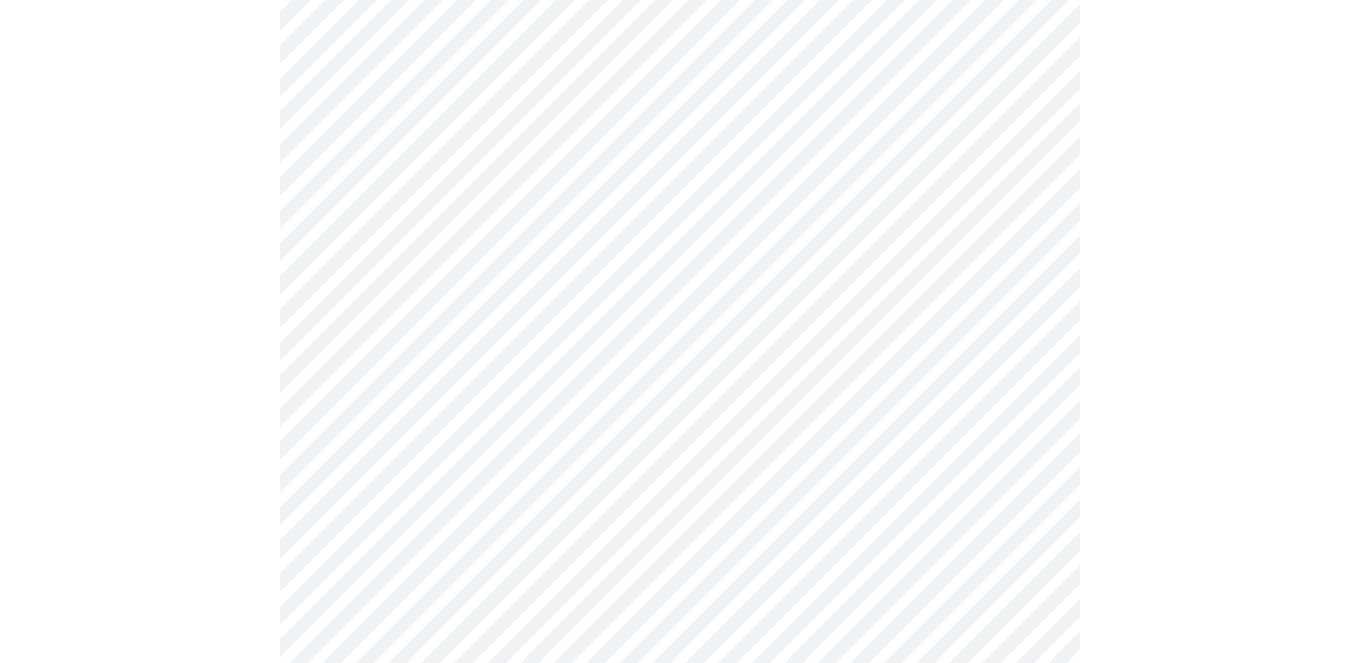 scroll, scrollTop: 1099, scrollLeft: 0, axis: vertical 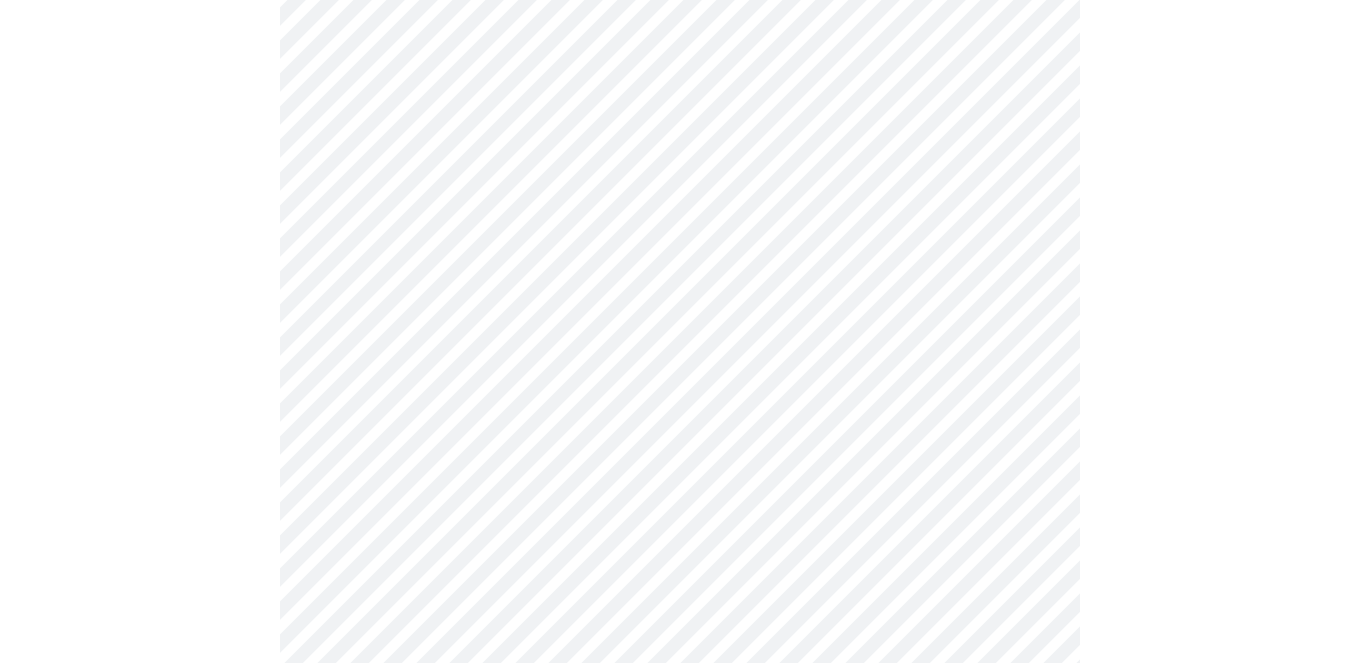 click on "MyMenopauseRx Appointments Messaging Labs Uploads Medications Community Refer a Friend Hi [PERSON_NAME]   Intake Questions for [DATE] 3:00pm-3:20pm 3  /  13 Settings Billing Invoices Log out" at bounding box center (680, 166) 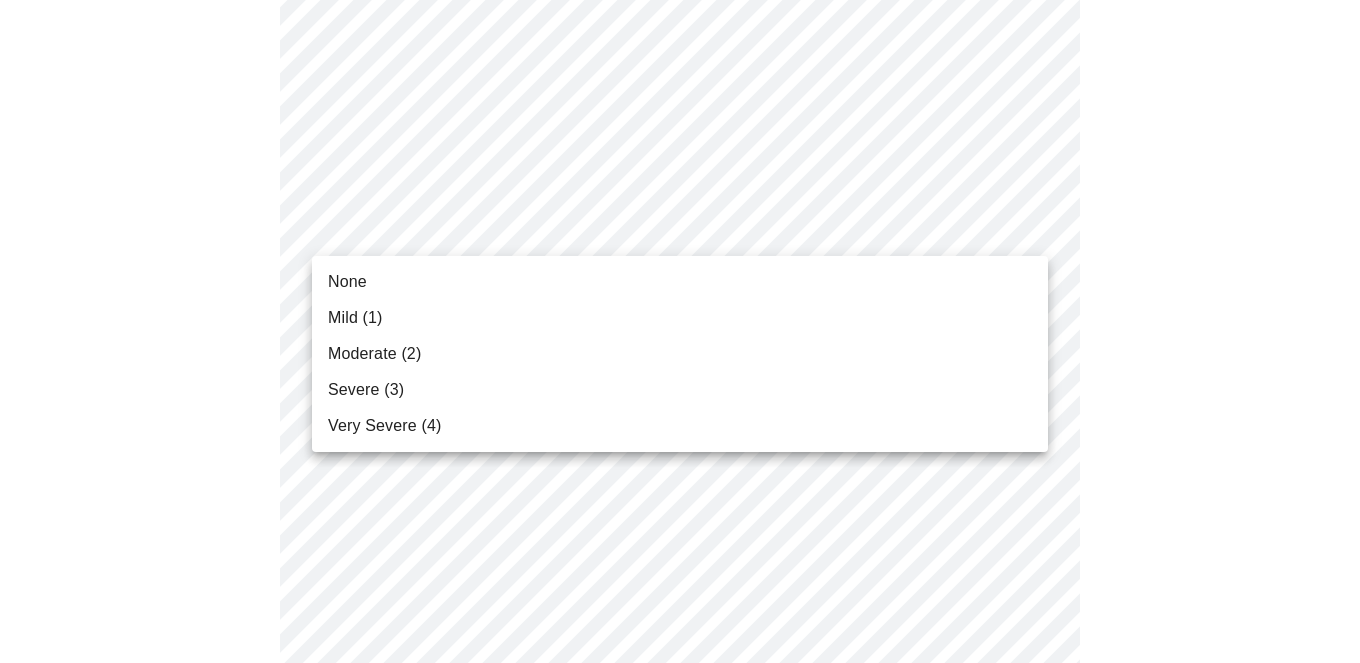 click on "Moderate (2)" at bounding box center [374, 354] 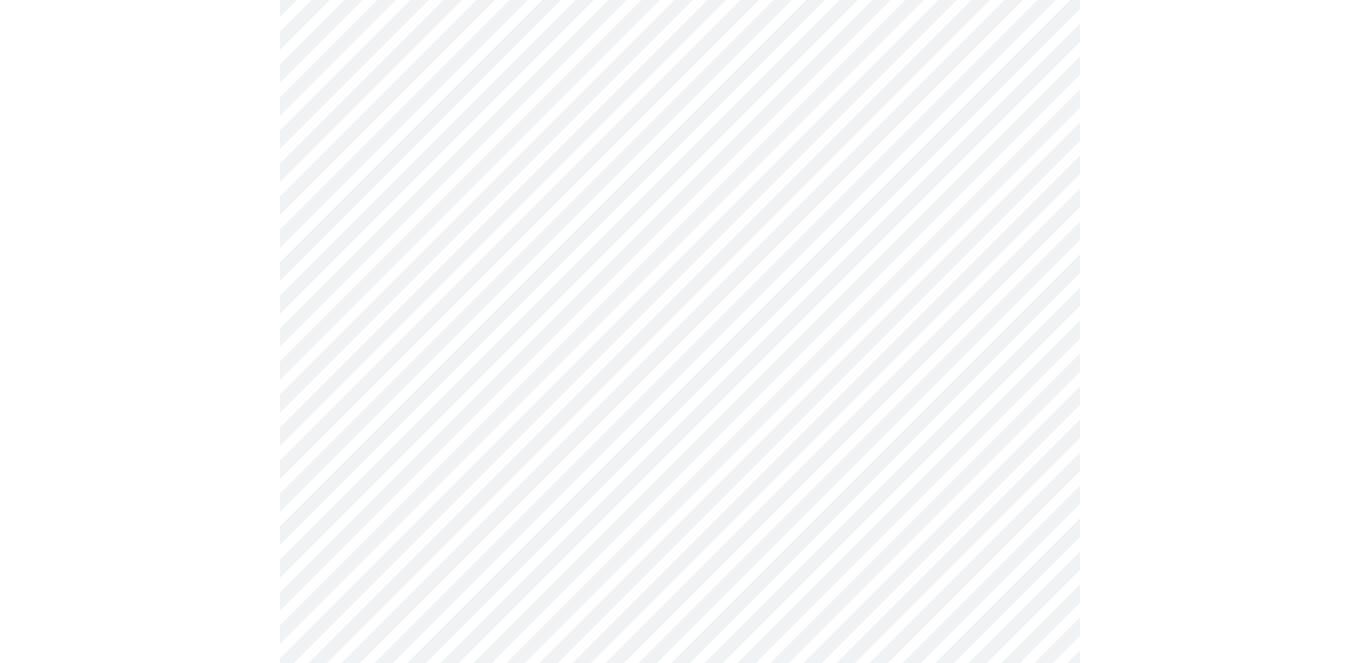 scroll, scrollTop: 1146, scrollLeft: 0, axis: vertical 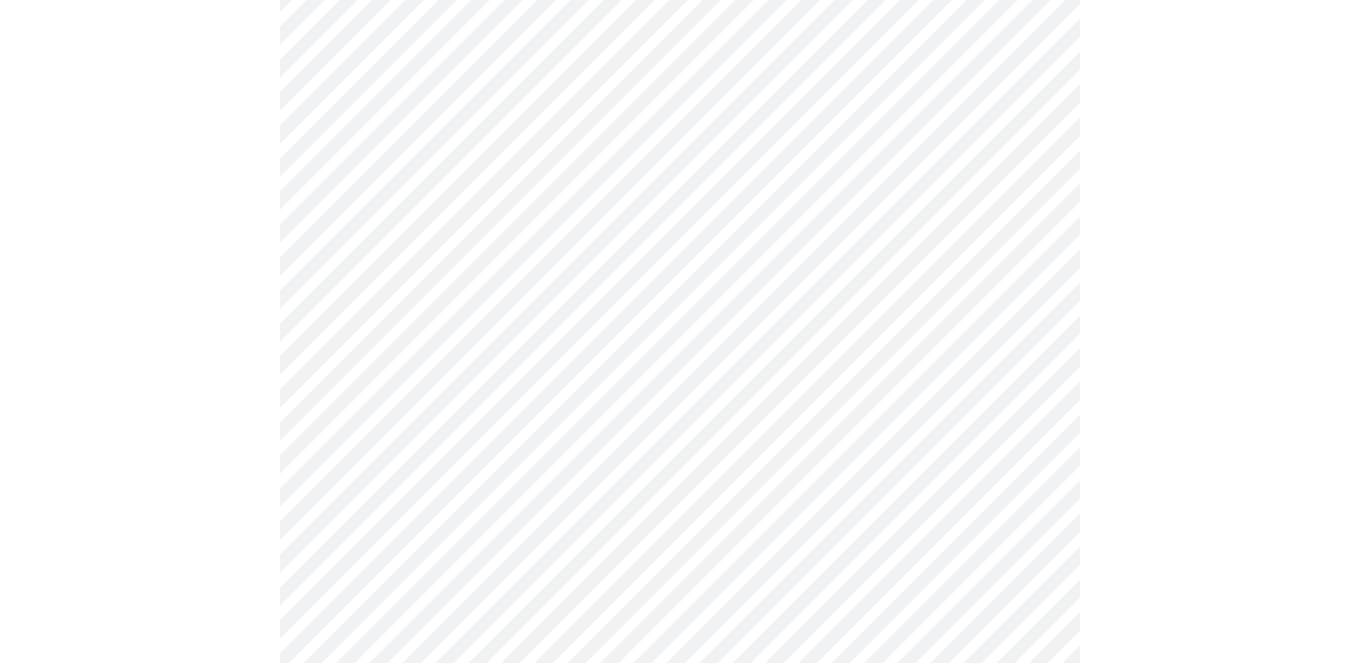 click on "MyMenopauseRx Appointments Messaging Labs Uploads Medications Community Refer a Friend Hi [PERSON_NAME]   Intake Questions for [DATE] 3:00pm-3:20pm 3  /  13 Settings Billing Invoices Log out" at bounding box center (680, 106) 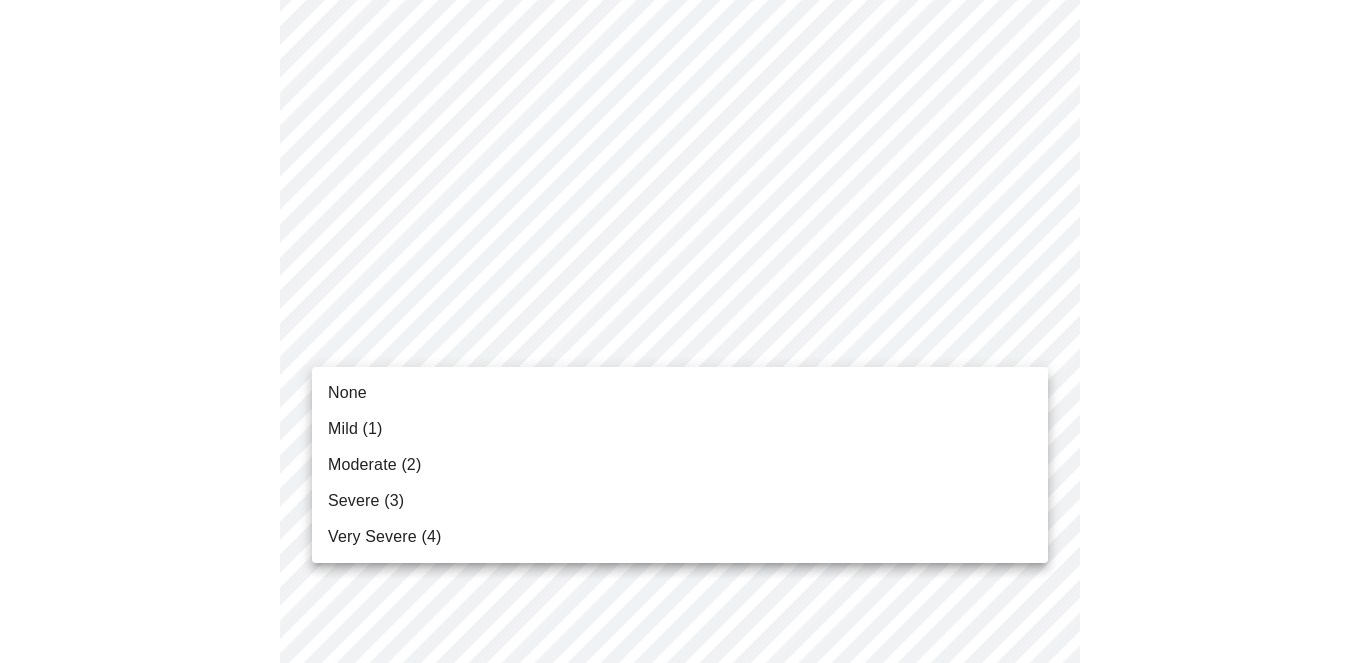 click on "Moderate (2)" at bounding box center (680, 465) 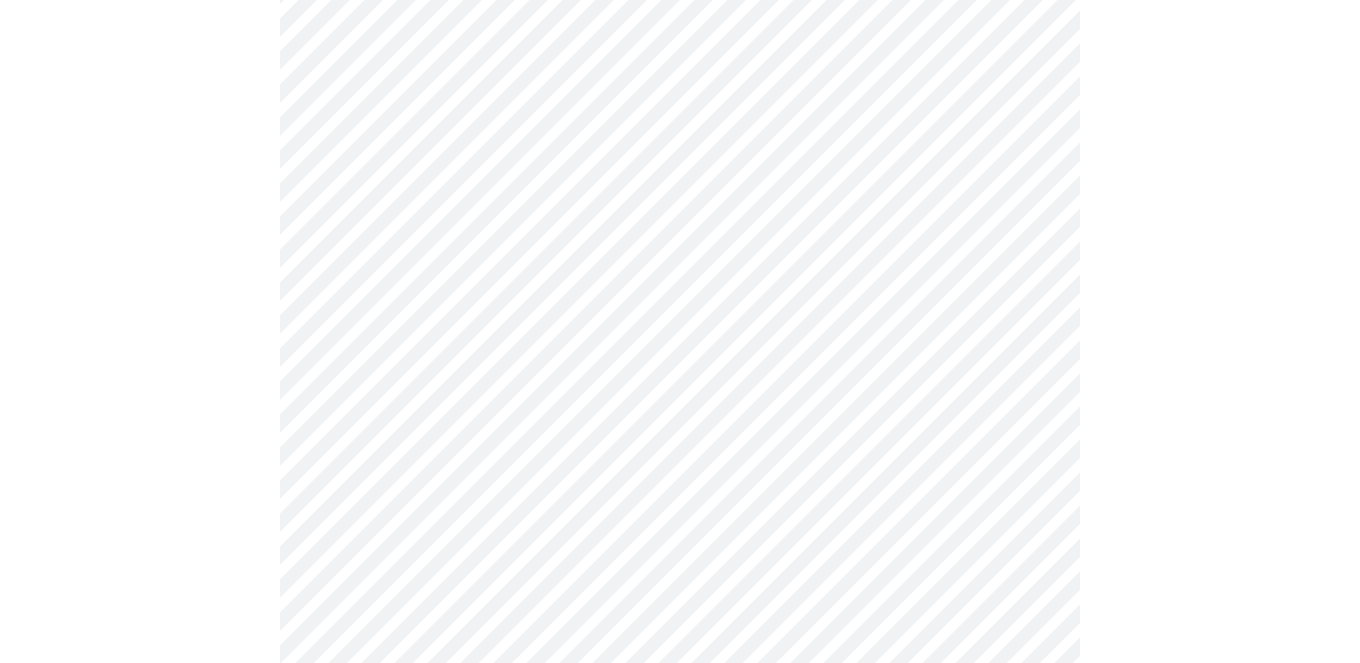 scroll, scrollTop: 1329, scrollLeft: 0, axis: vertical 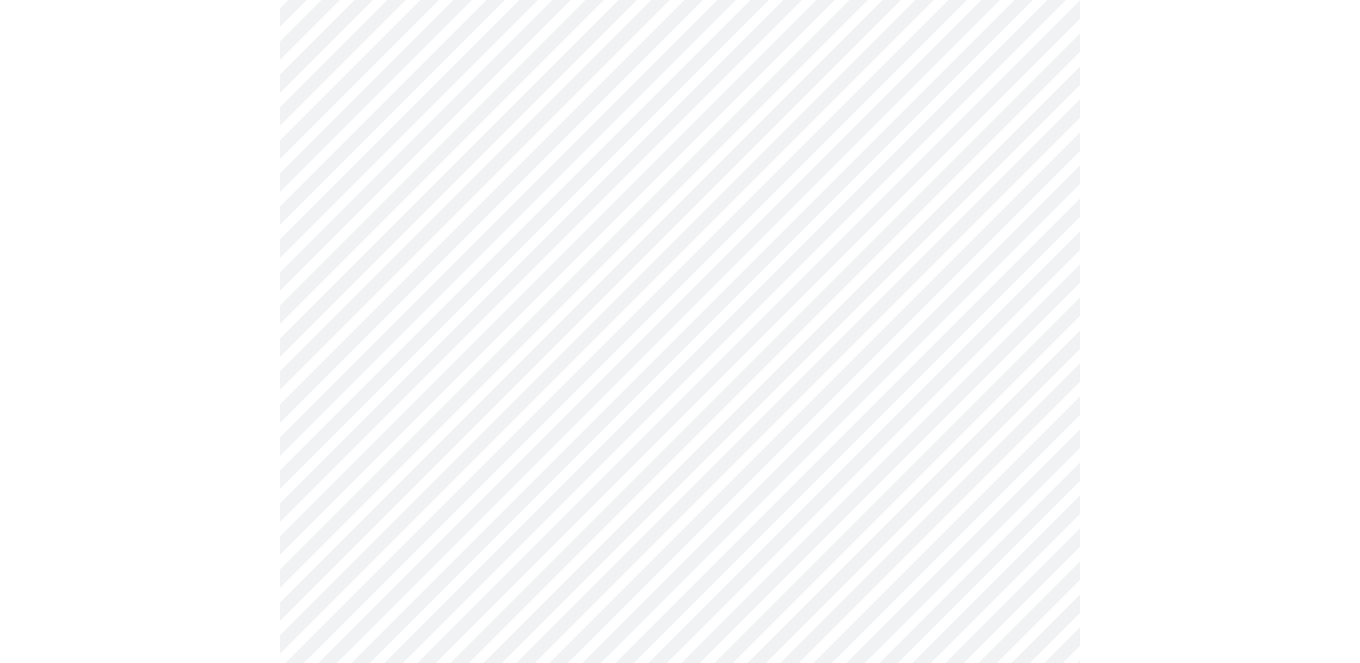 click on "MyMenopauseRx Appointments Messaging Labs Uploads Medications Community Refer a Friend Hi [PERSON_NAME]   Intake Questions for [DATE] 3:00pm-3:20pm 3  /  13 Settings Billing Invoices Log out" at bounding box center (680, -91) 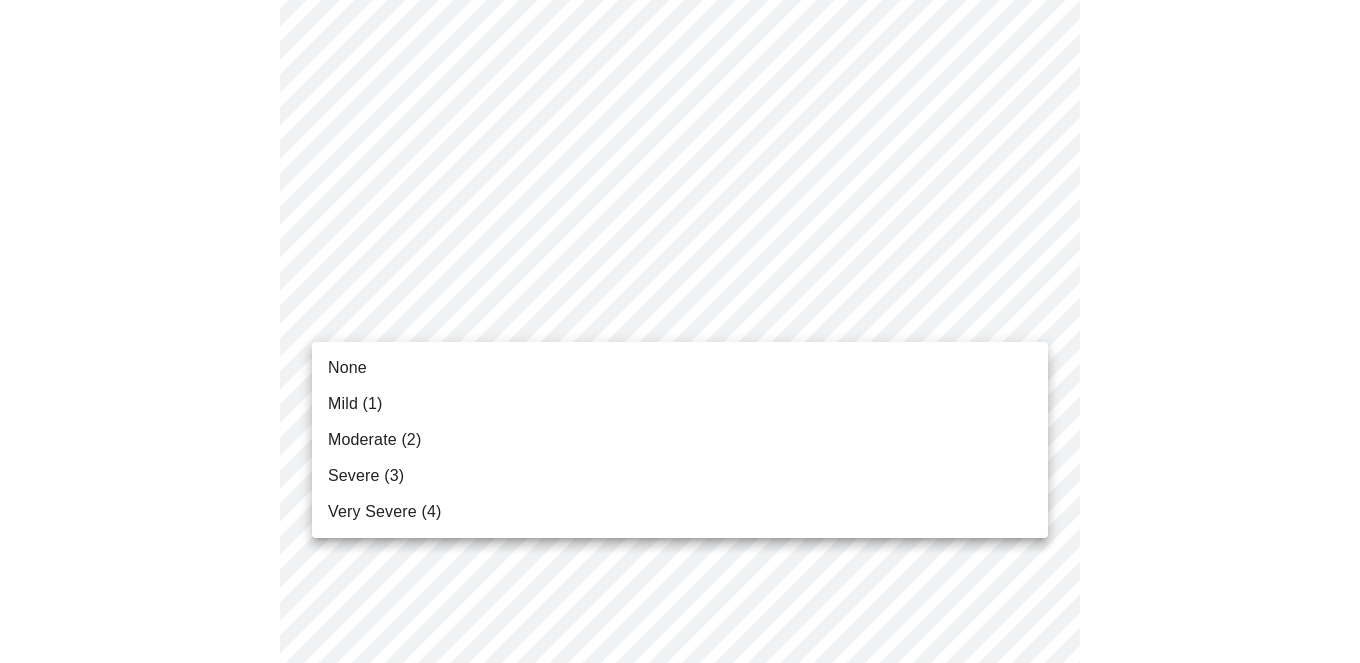 click on "None" at bounding box center [347, 368] 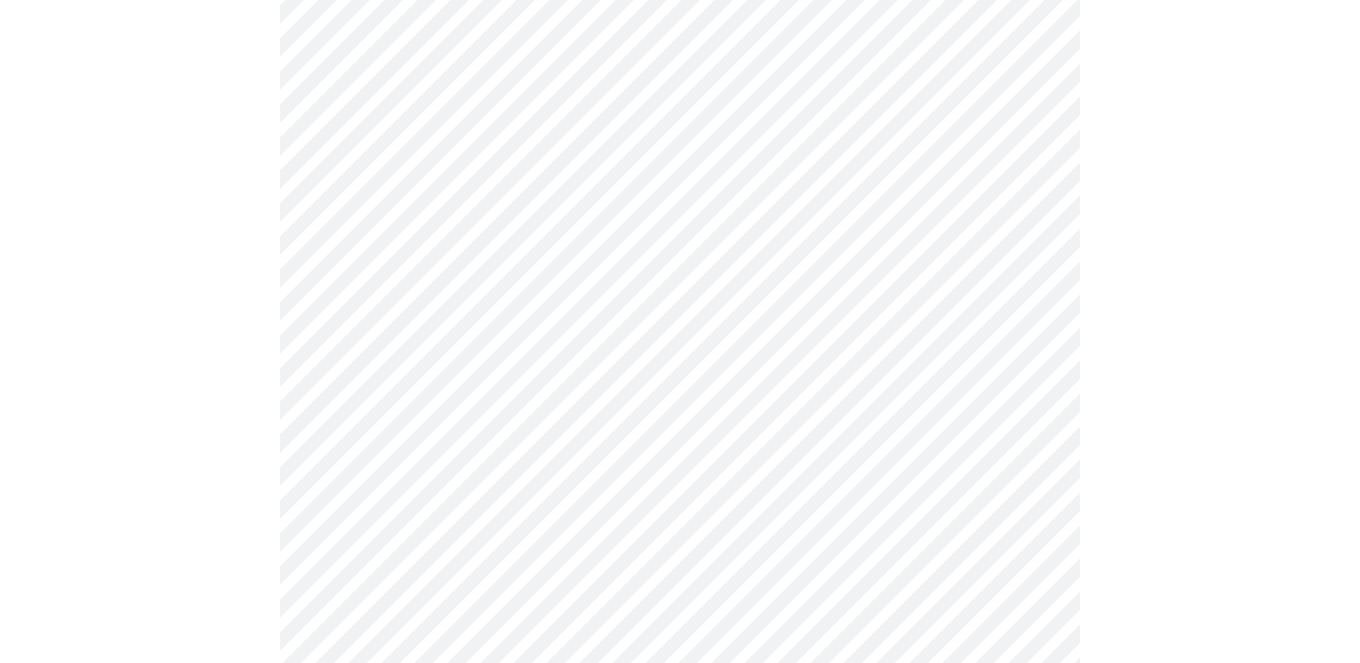 scroll, scrollTop: 1509, scrollLeft: 0, axis: vertical 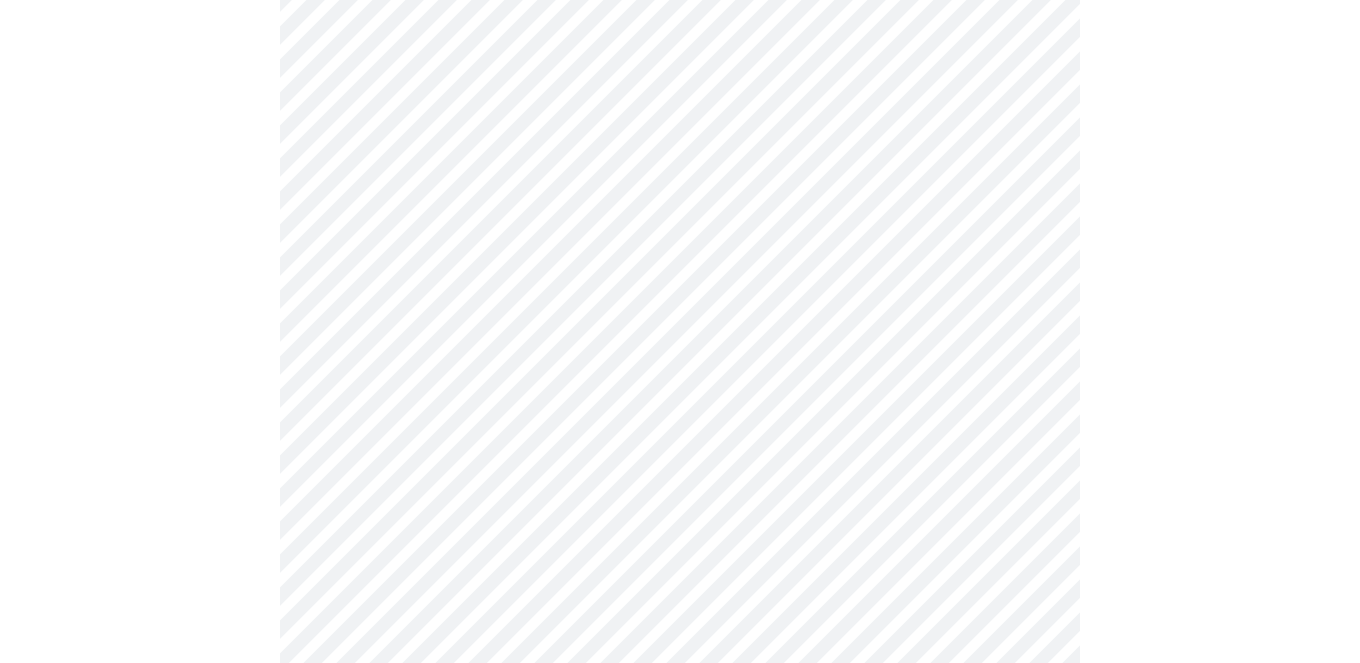 click on "MyMenopauseRx Appointments Messaging Labs Uploads Medications Community Refer a Friend Hi [PERSON_NAME]   Intake Questions for [DATE] 3:00pm-3:20pm 3  /  13 Settings Billing Invoices Log out" at bounding box center (680, -284) 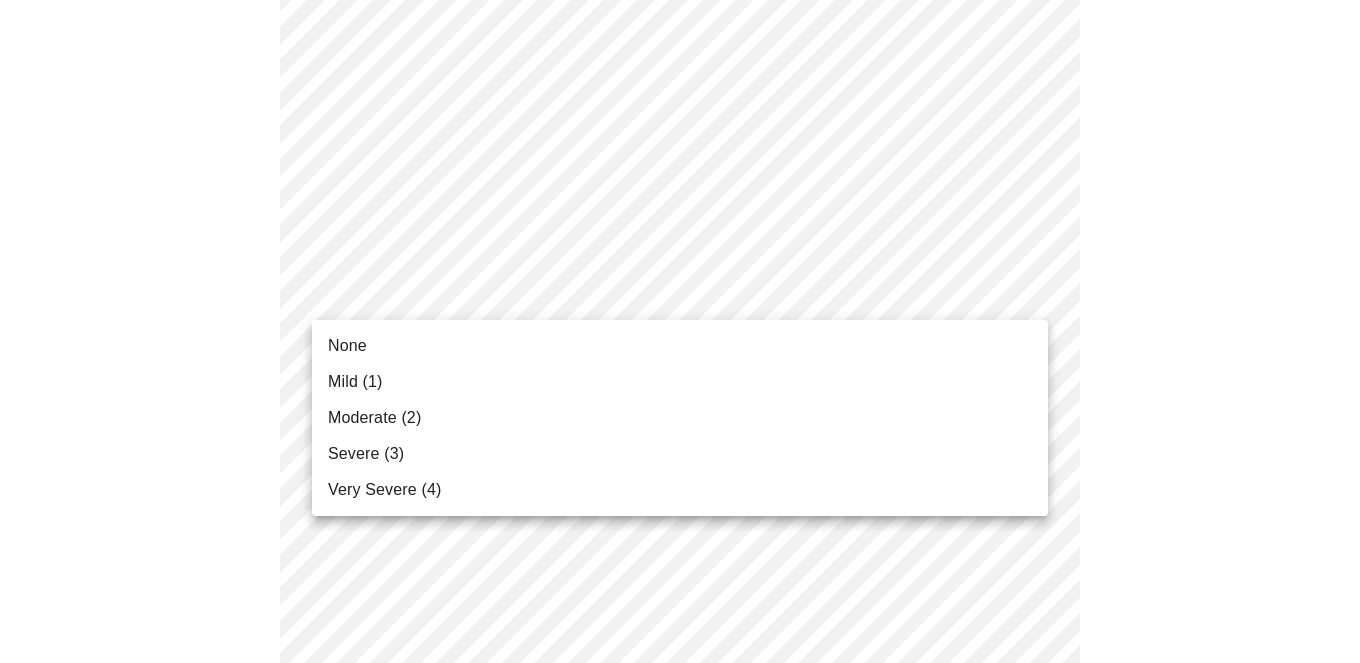 click on "None" at bounding box center [347, 346] 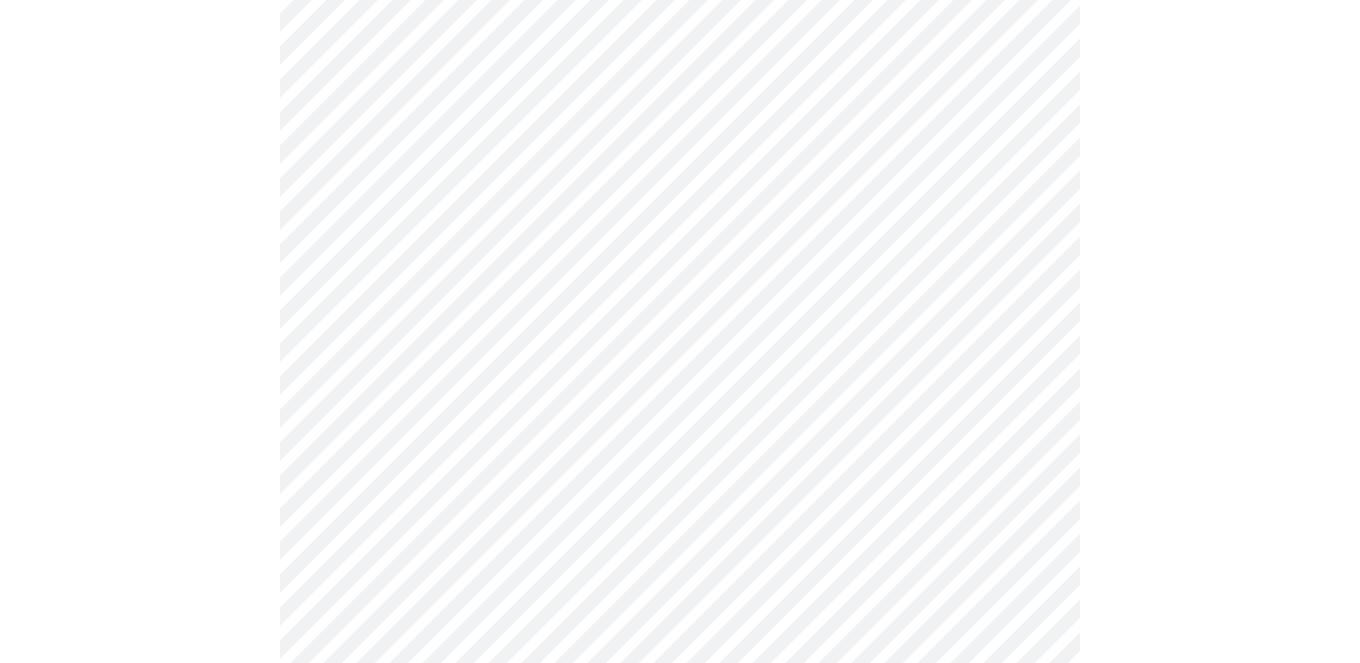scroll, scrollTop: 1589, scrollLeft: 0, axis: vertical 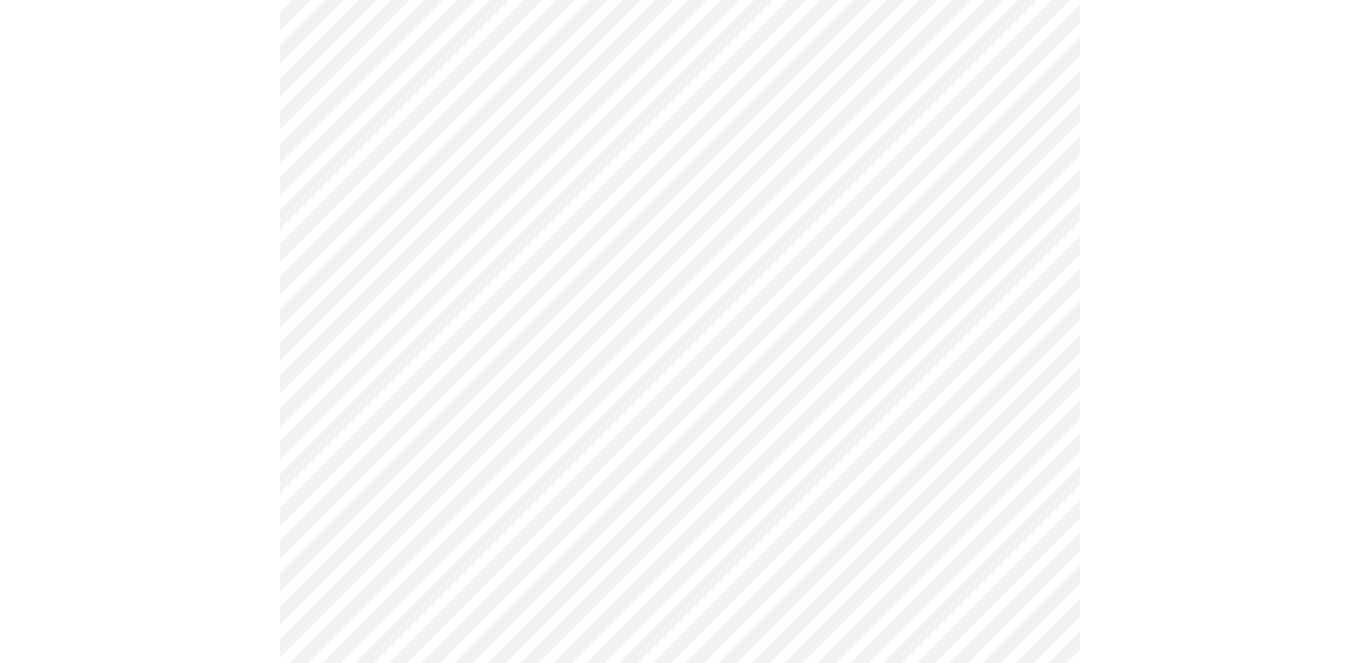 click on "MyMenopauseRx Appointments Messaging Labs Uploads Medications Community Refer a Friend Hi [PERSON_NAME]   Intake Questions for [DATE] 3:00pm-3:20pm 3  /  13 Settings Billing Invoices Log out" at bounding box center [680, -378] 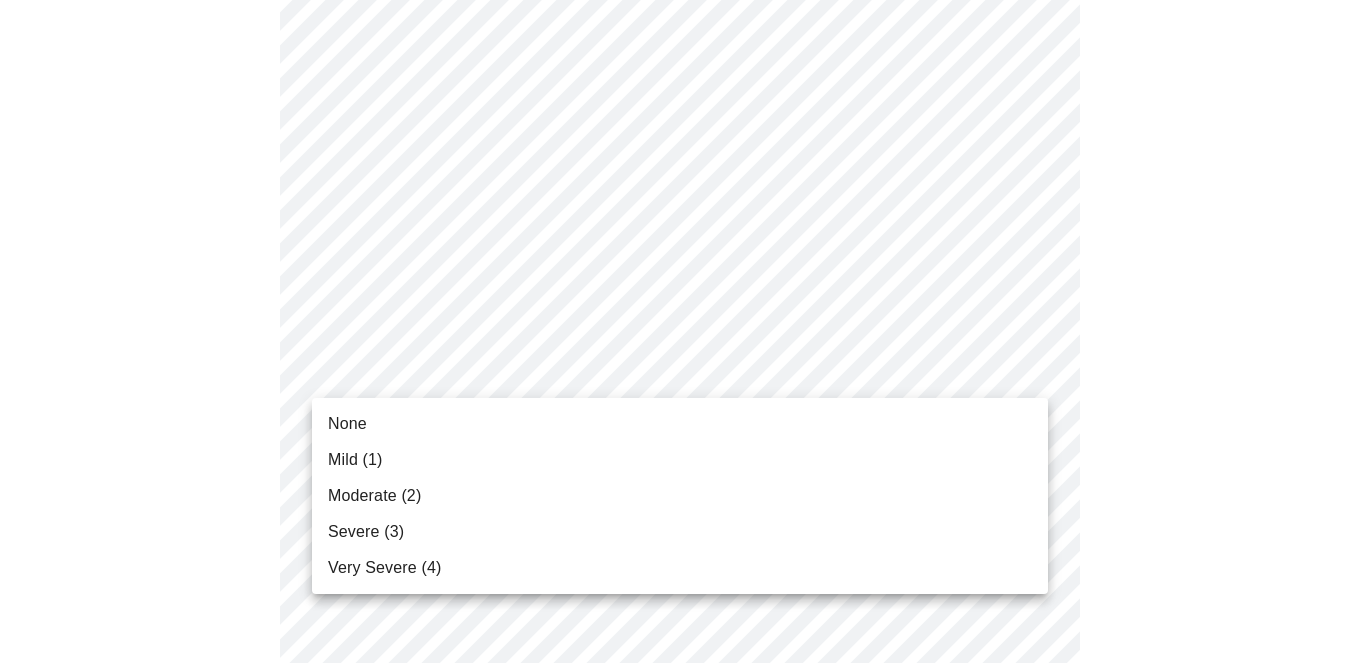 click on "Moderate (2)" at bounding box center [374, 496] 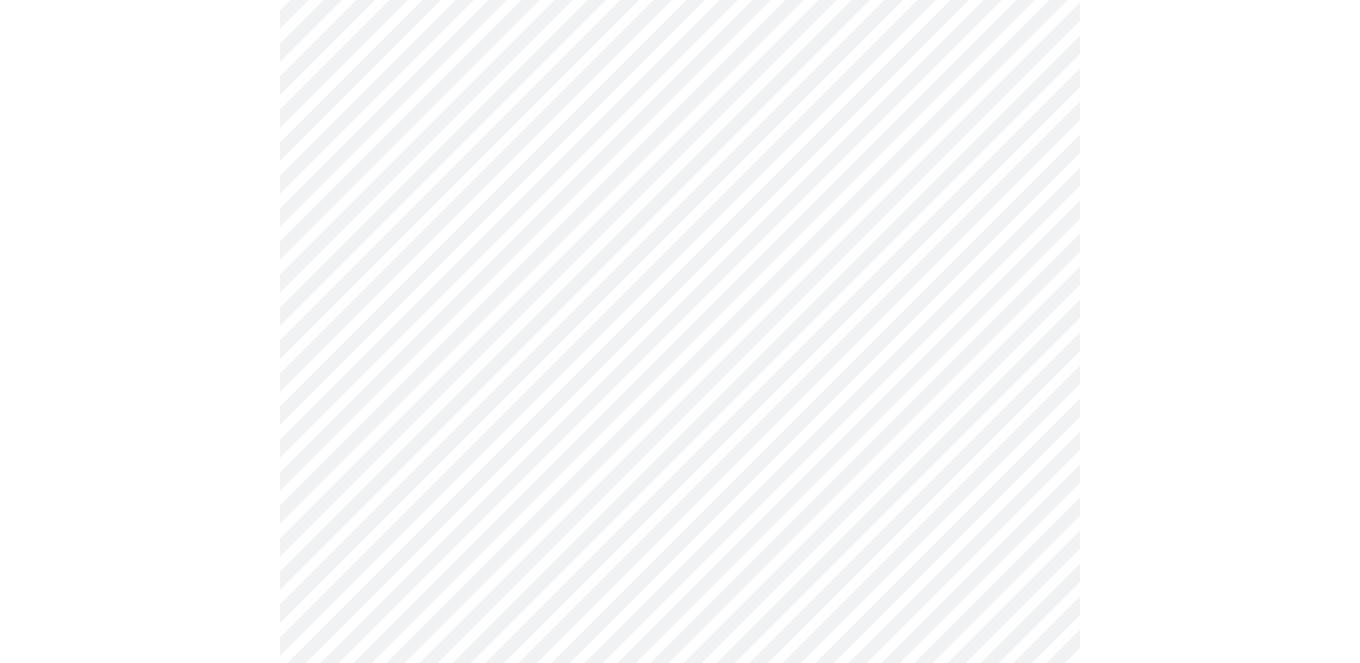scroll, scrollTop: 783, scrollLeft: 0, axis: vertical 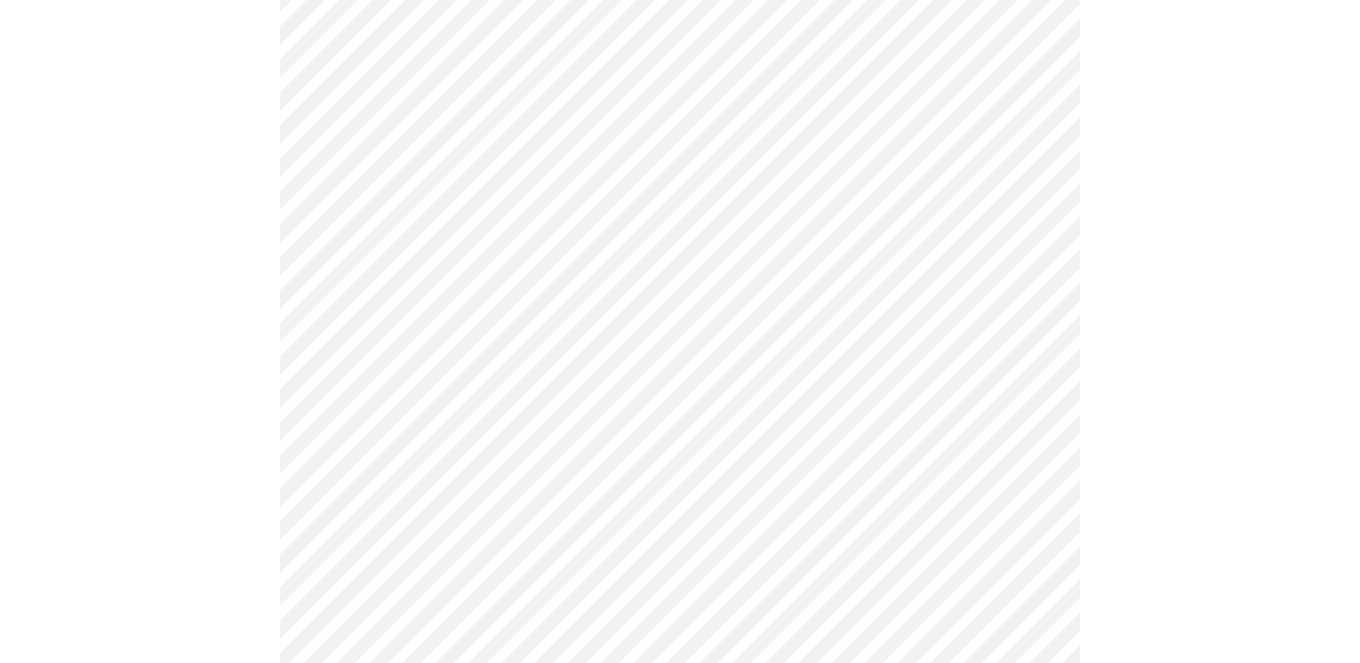 click on "MyMenopauseRx Appointments Messaging Labs Uploads Medications Community Refer a Friend Hi [PERSON_NAME]   Intake Questions for [DATE] 3:00pm-3:20pm 4  /  13 Settings Billing Invoices Log out" at bounding box center [680, 183] 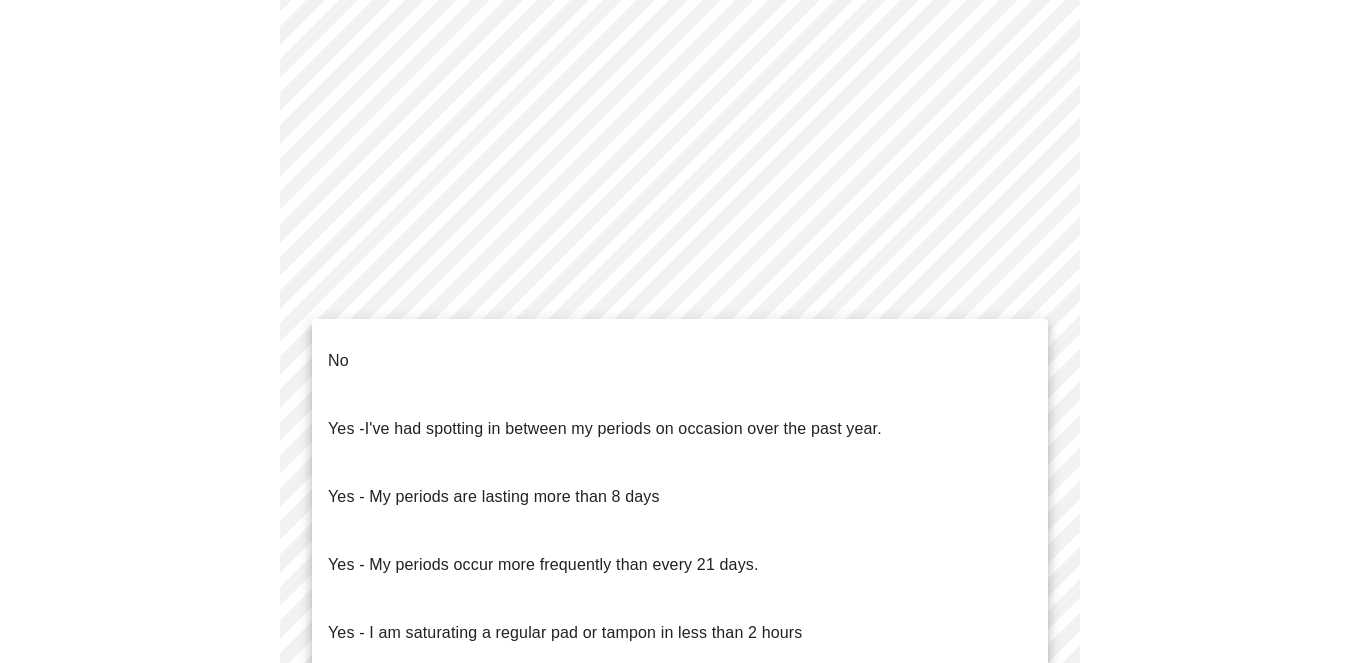 click on "No" at bounding box center (680, 361) 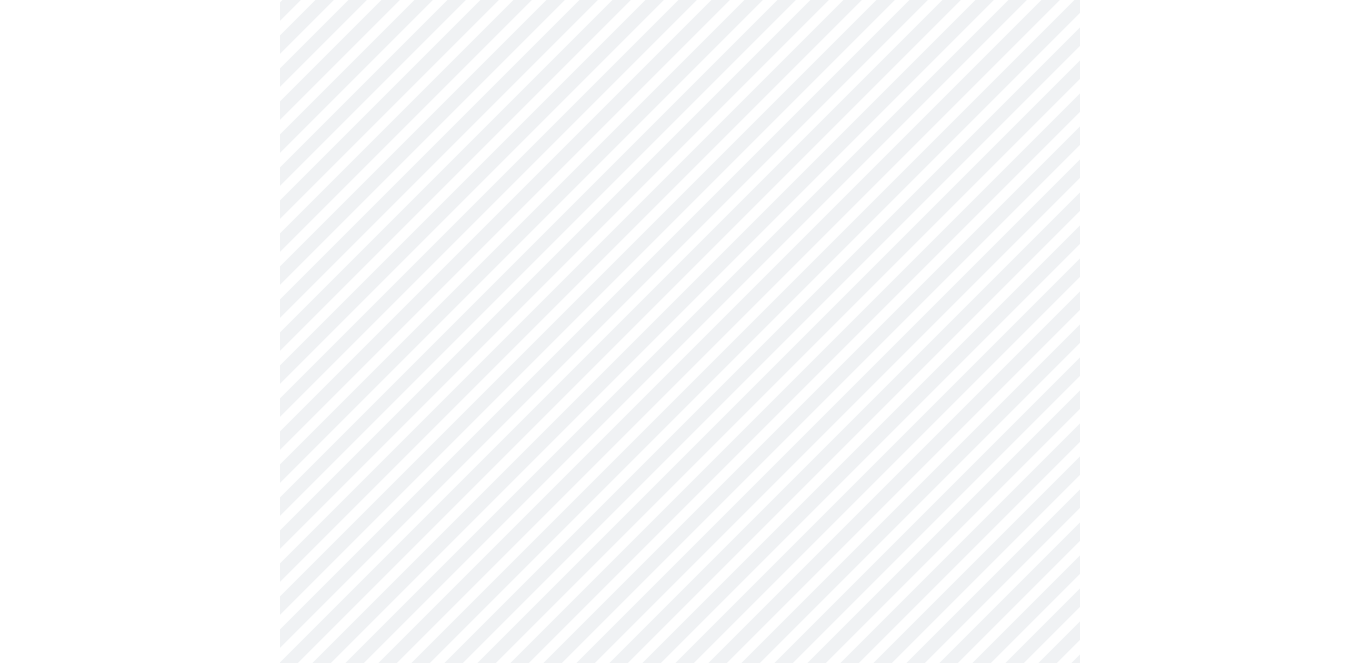 scroll, scrollTop: 1072, scrollLeft: 0, axis: vertical 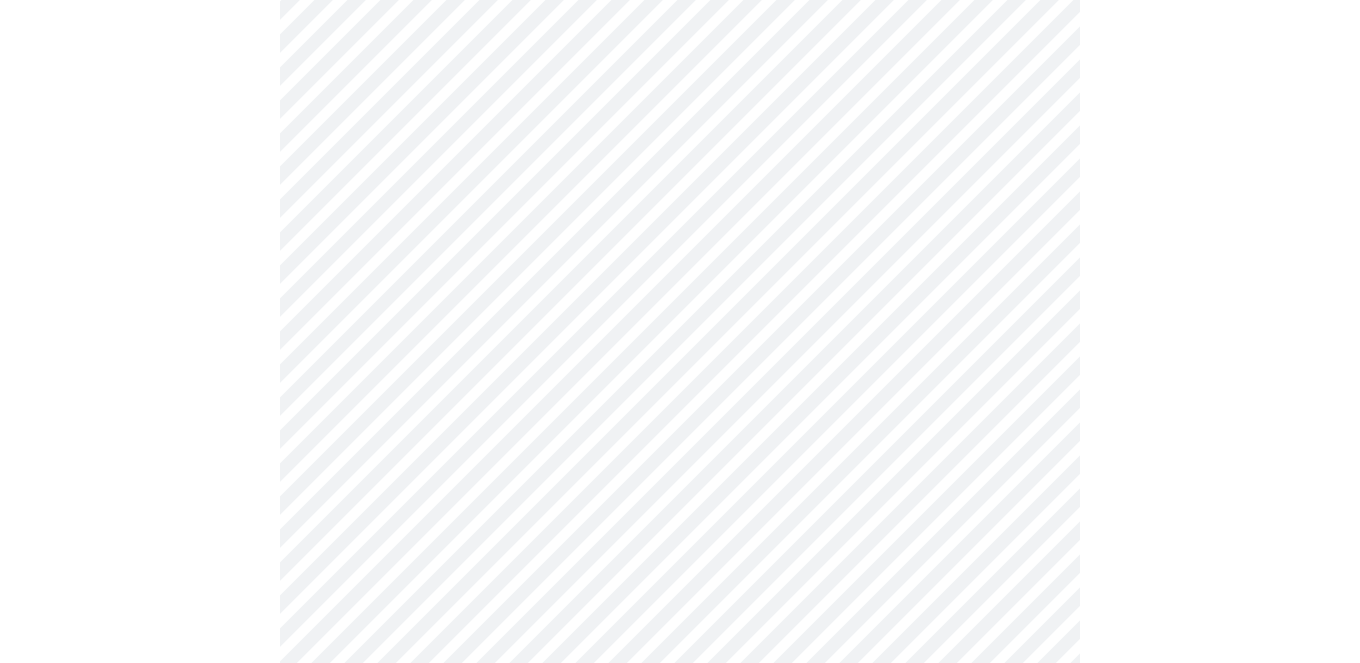 click on "MyMenopauseRx Appointments Messaging Labs Uploads Medications Community Refer a Friend Hi [PERSON_NAME]   Intake Questions for [DATE] 3:00pm-3:20pm 4  /  13 Settings Billing Invoices Log out" at bounding box center [680, -112] 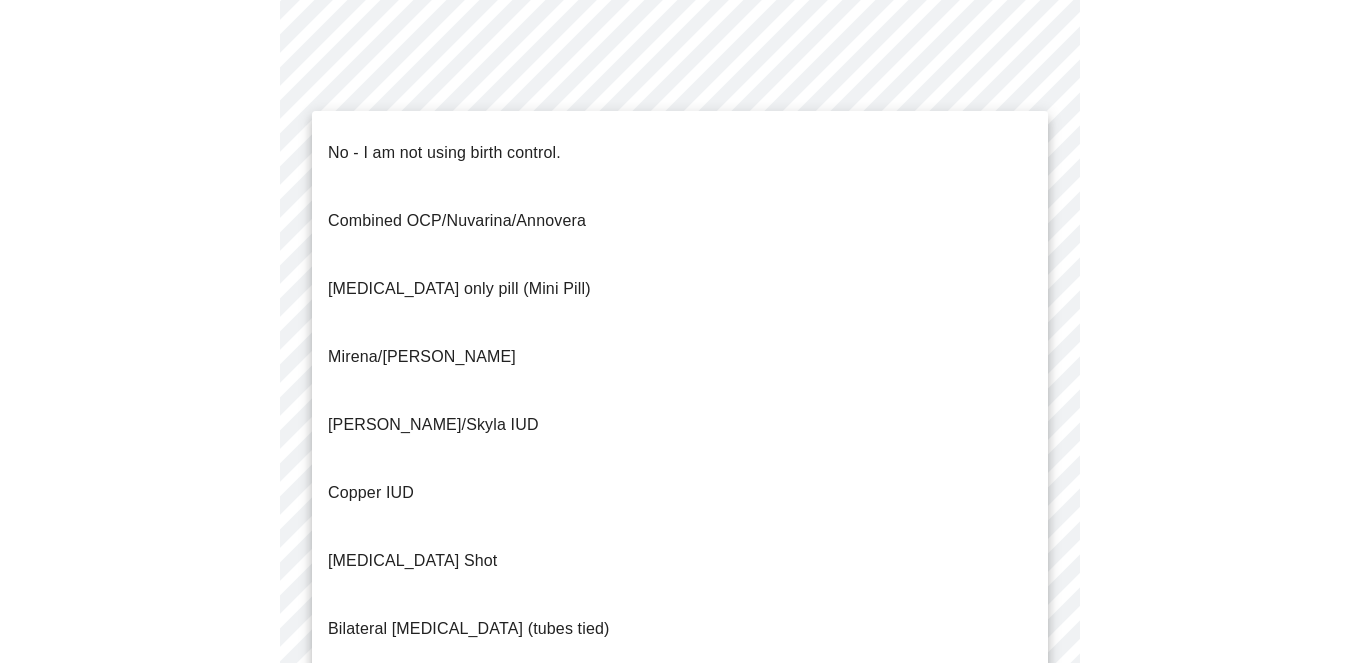 click on "Barrier method (condoms)" at bounding box center [422, 765] 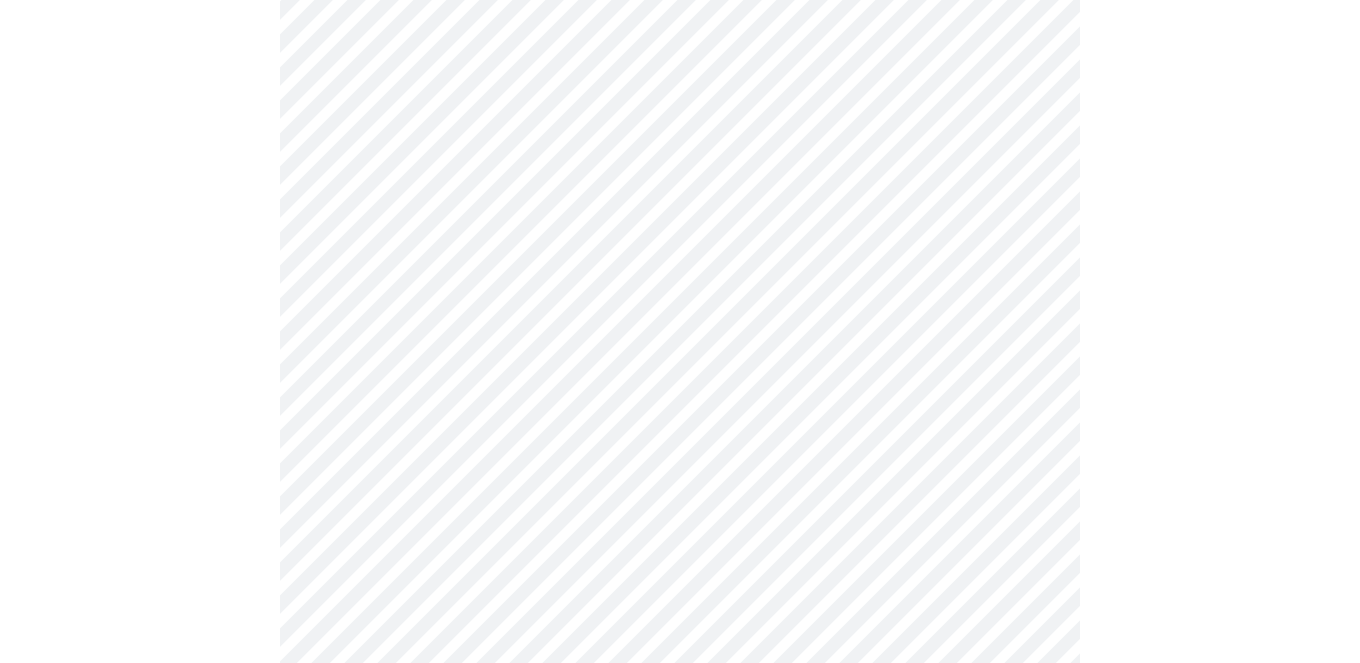 click on "MyMenopauseRx Appointments Messaging Labs Uploads Medications Community Refer a Friend Hi [PERSON_NAME]   Intake Questions for [DATE] 3:00pm-3:20pm 4  /  13 Settings Billing Invoices Log out" at bounding box center (680, -117) 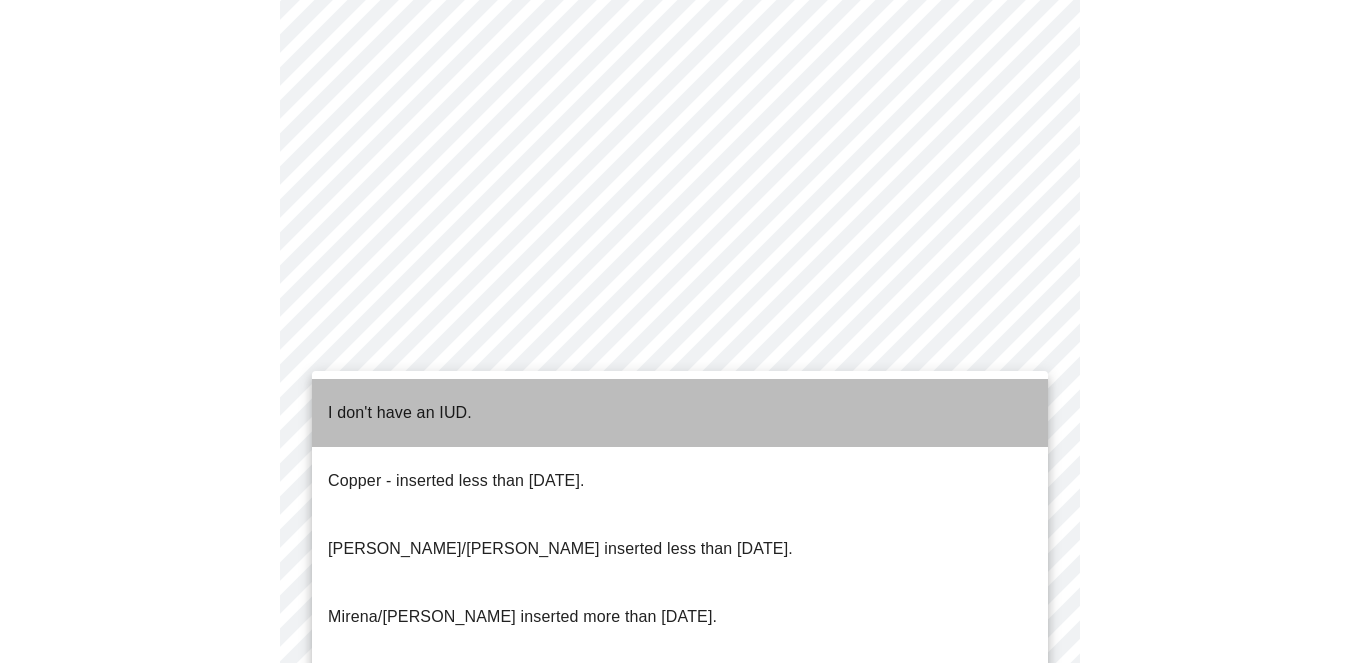 click on "I don't have an IUD." at bounding box center [400, 413] 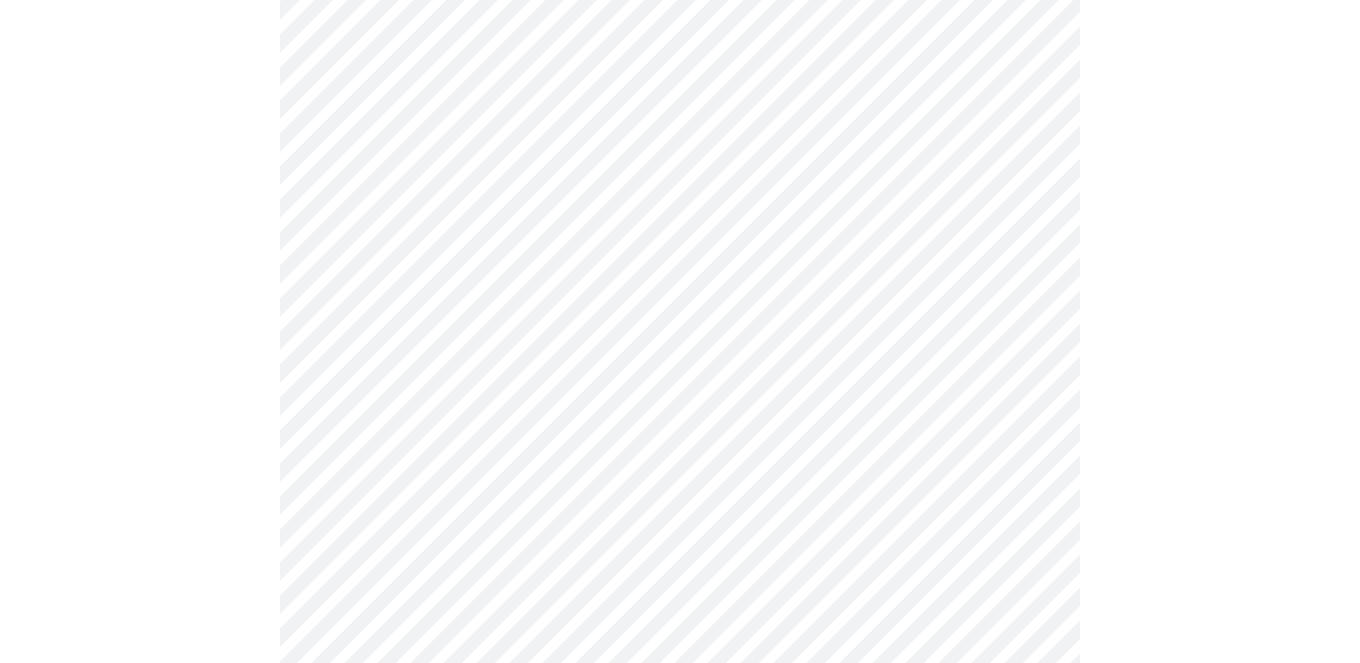 click on "MyMenopauseRx Appointments Messaging Labs Uploads Medications Community Refer a Friend Hi [PERSON_NAME]   Intake Questions for [DATE] 3:00pm-3:20pm 4  /  13 Settings Billing Invoices Log out" at bounding box center (680, -123) 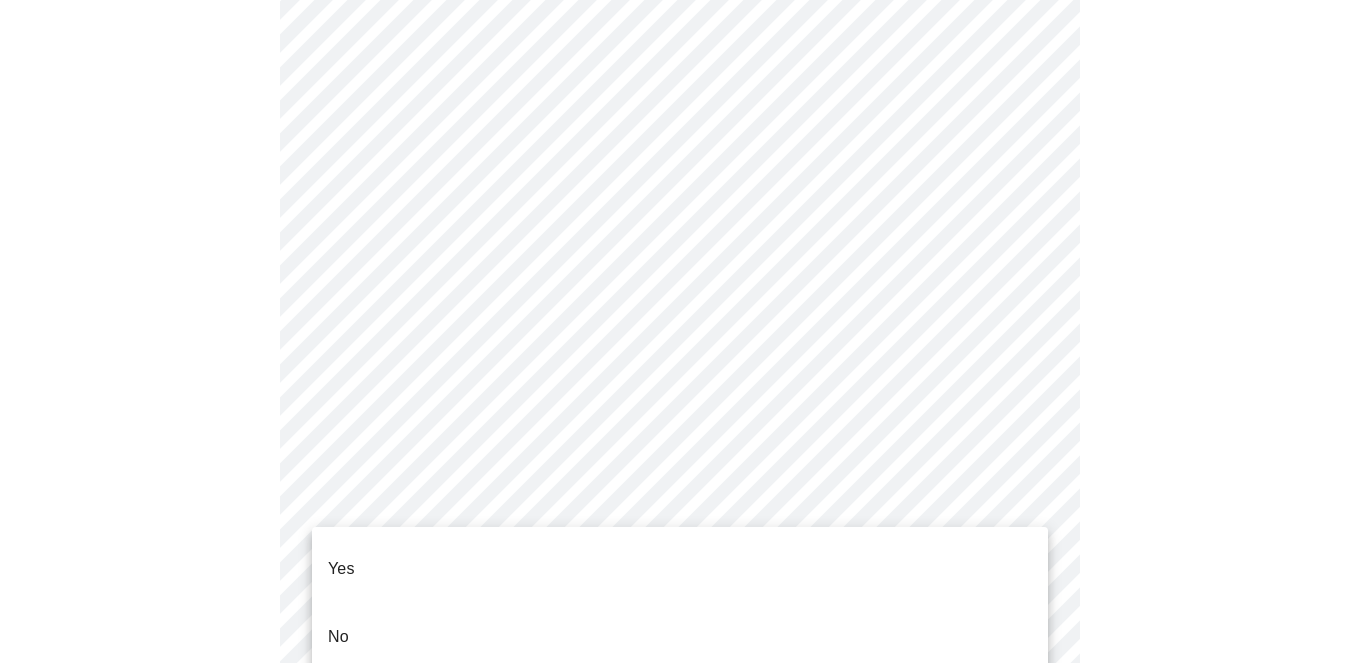 click on "Yes" at bounding box center [680, 569] 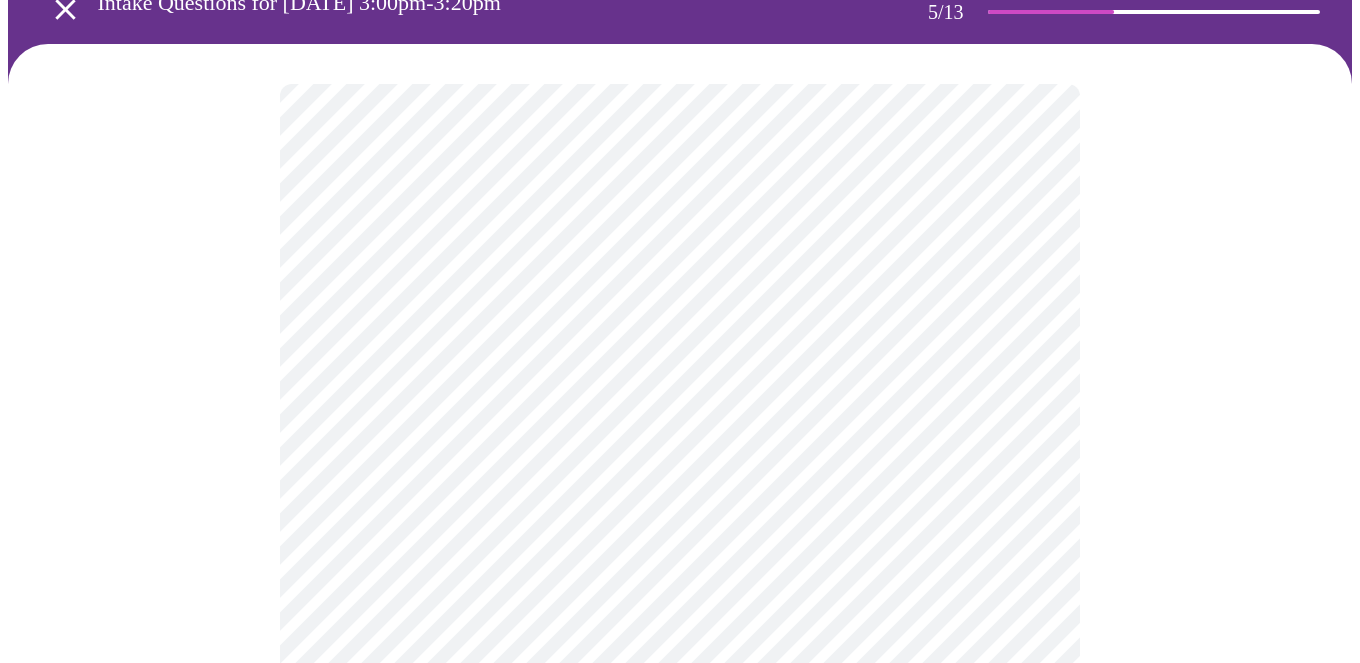 scroll, scrollTop: 133, scrollLeft: 0, axis: vertical 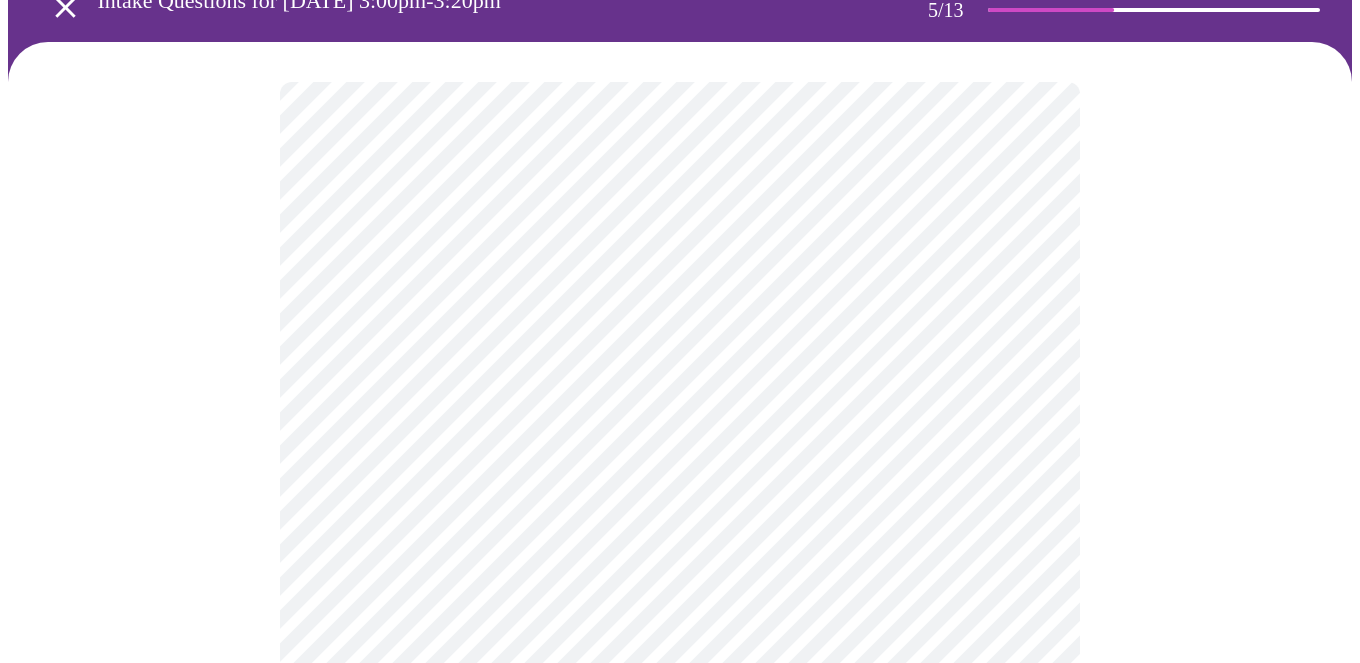 click on "MyMenopauseRx Appointments Messaging Labs Uploads Medications Community Refer a Friend Hi [PERSON_NAME]   Intake Questions for [DATE] 3:00pm-3:20pm 5  /  13 Settings Billing Invoices Log out" at bounding box center [680, 605] 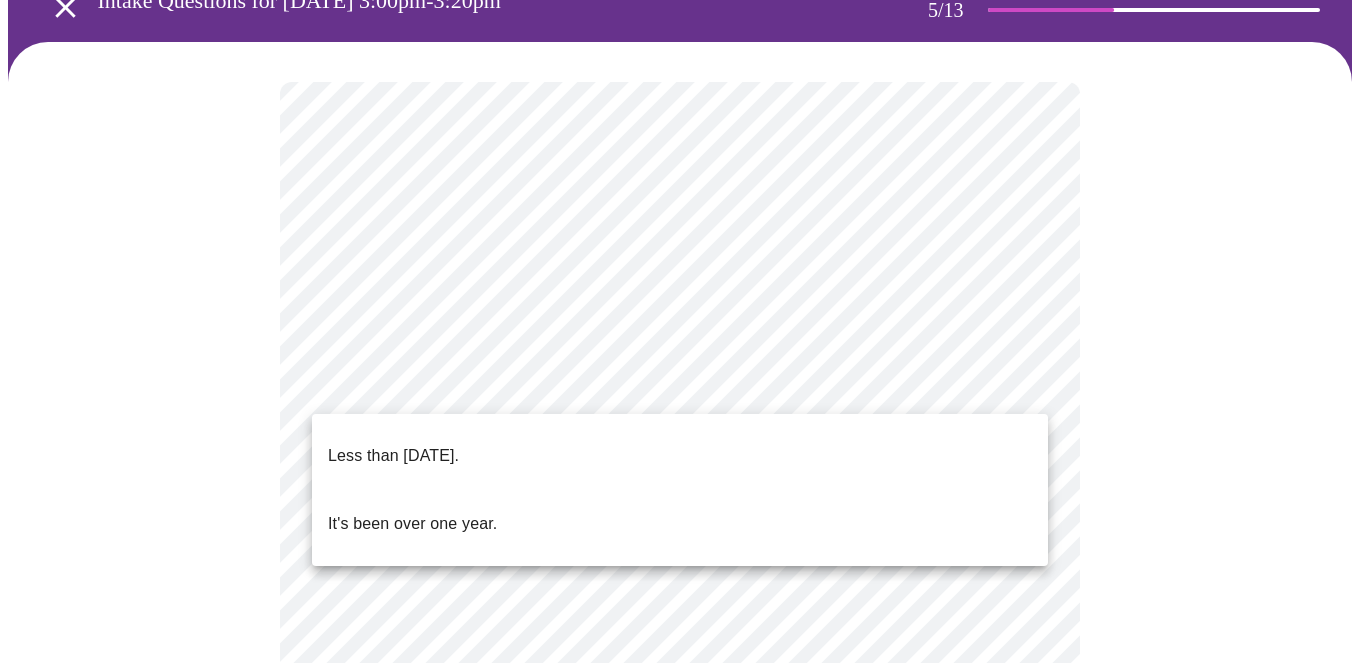 click on "It's been over one year." at bounding box center [412, 524] 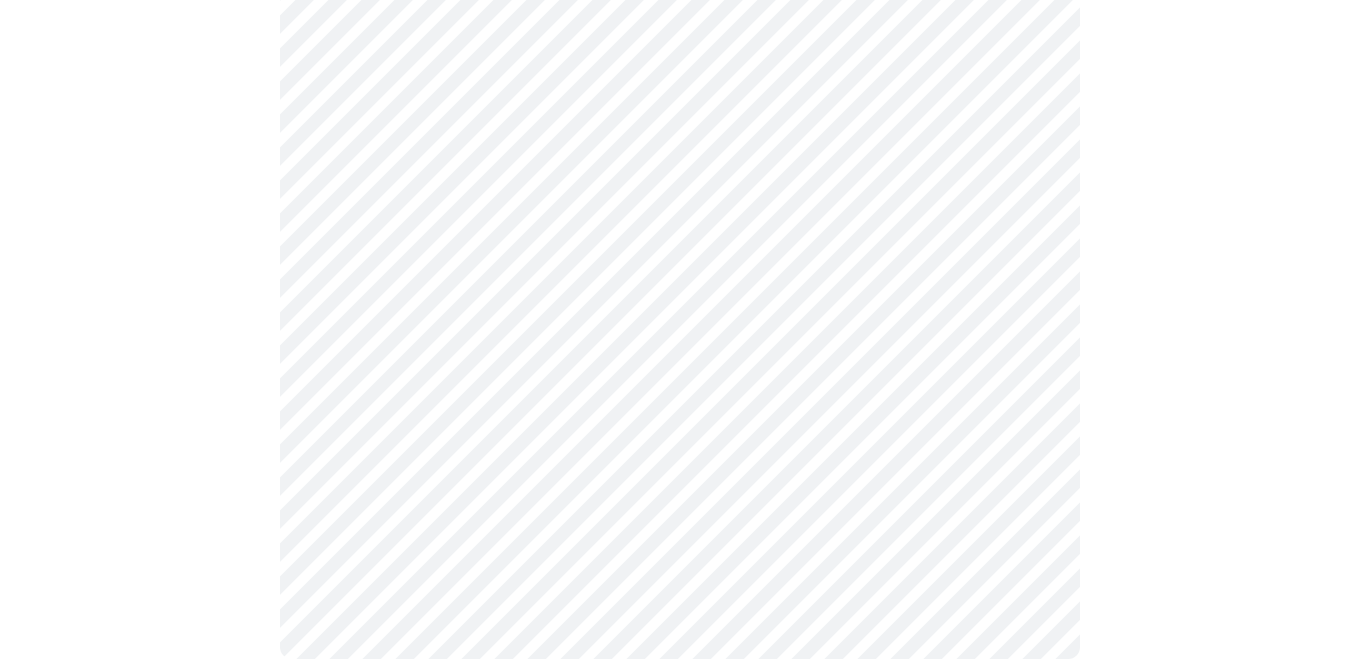 scroll, scrollTop: 0, scrollLeft: 0, axis: both 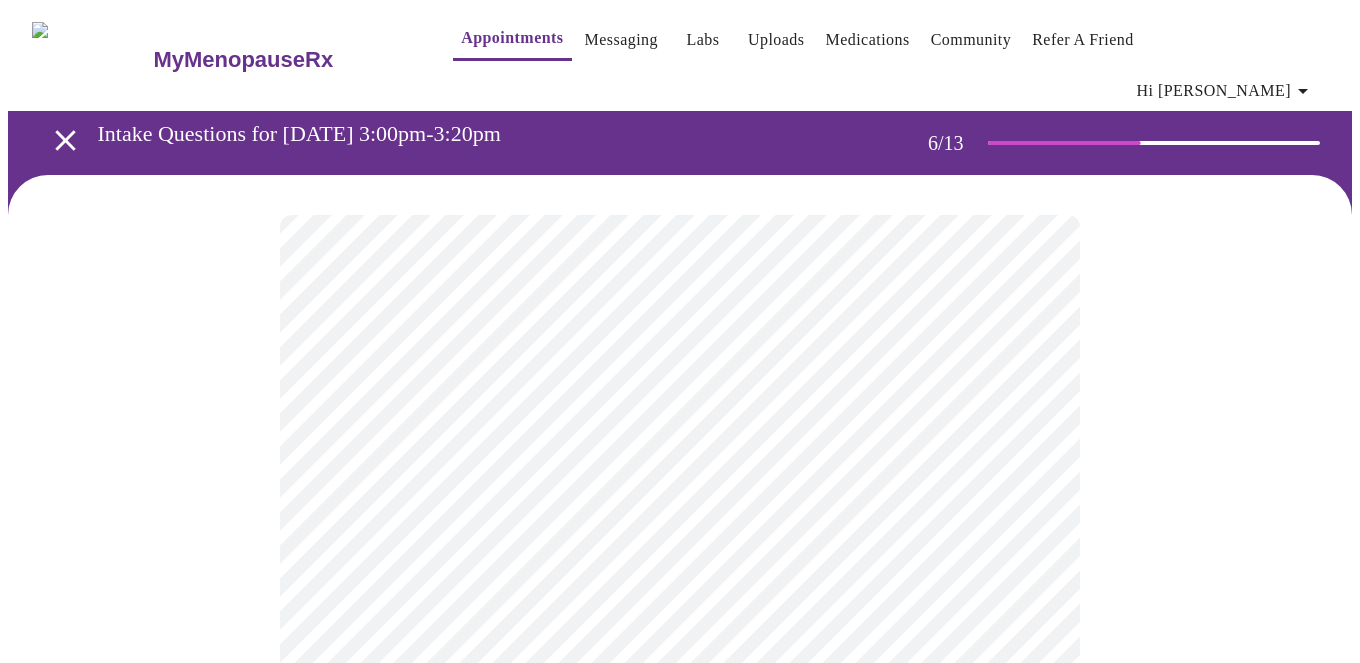 click on "MyMenopauseRx Appointments Messaging Labs Uploads Medications Community Refer a Friend Hi [PERSON_NAME]   Intake Questions for [DATE] 3:00pm-3:20pm 6  /  13 Settings Billing Invoices Log out" at bounding box center [680, 555] 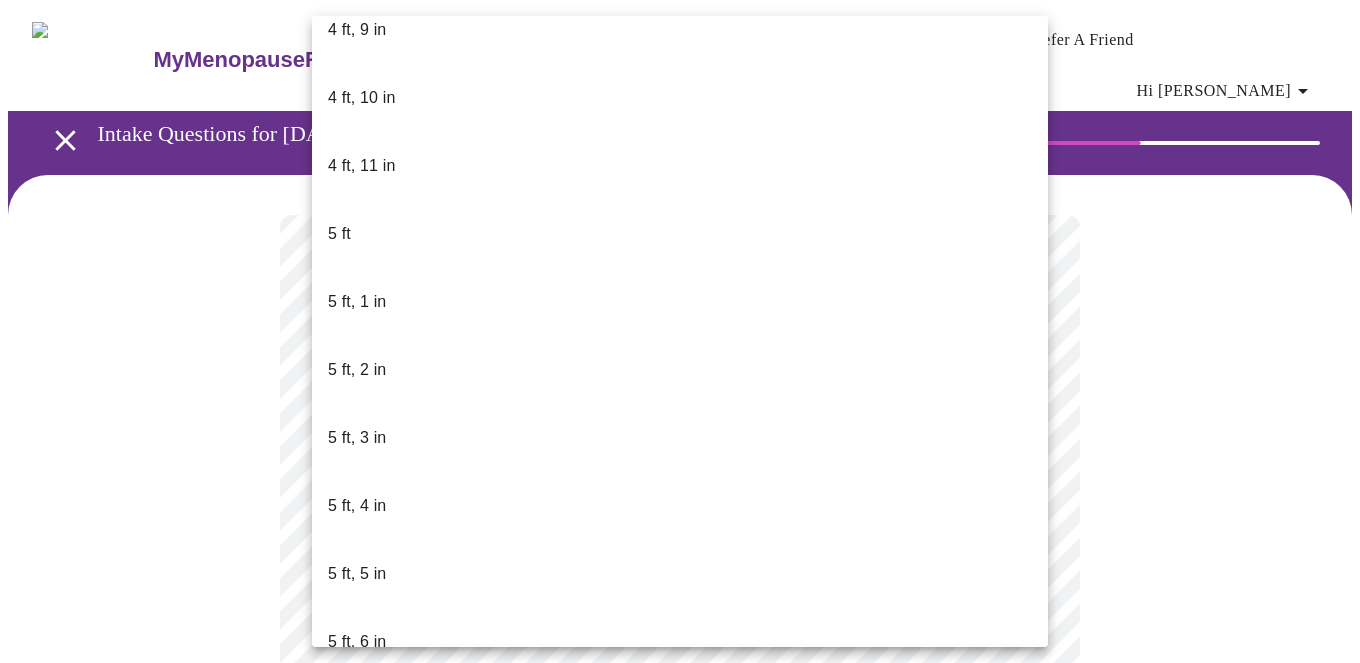 scroll, scrollTop: 1450, scrollLeft: 0, axis: vertical 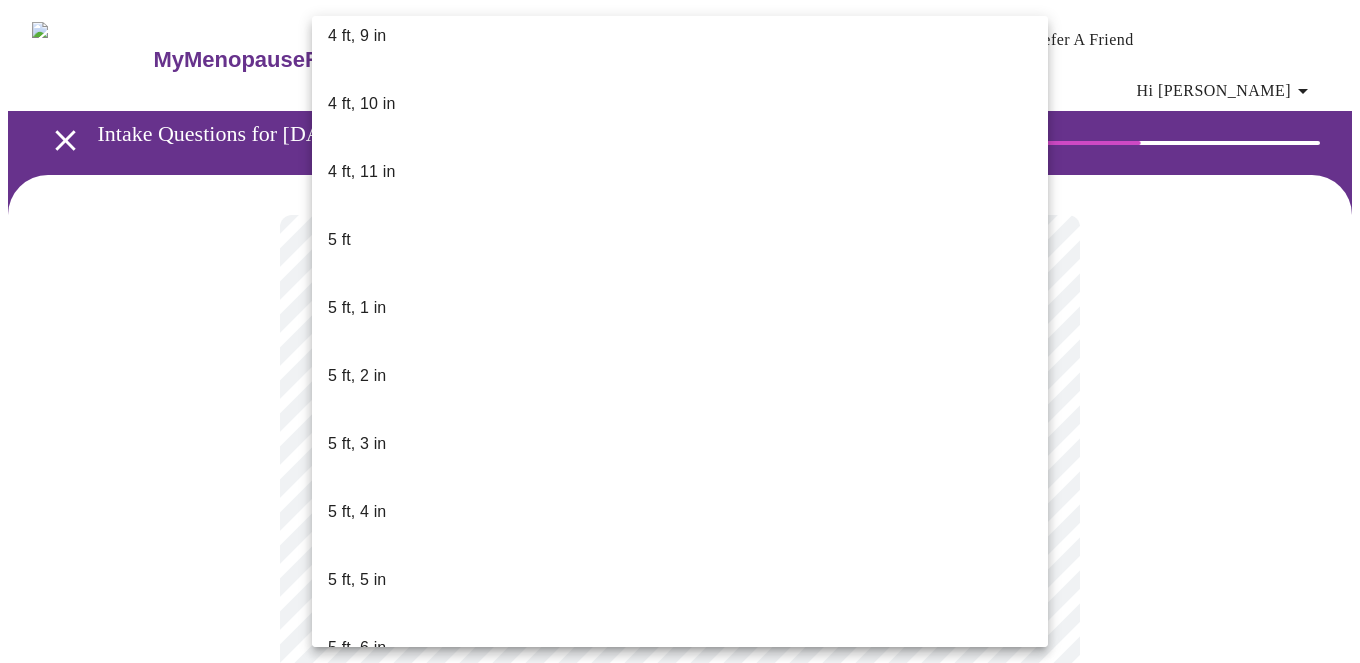 click on "5 ft, 7 in" at bounding box center (680, 716) 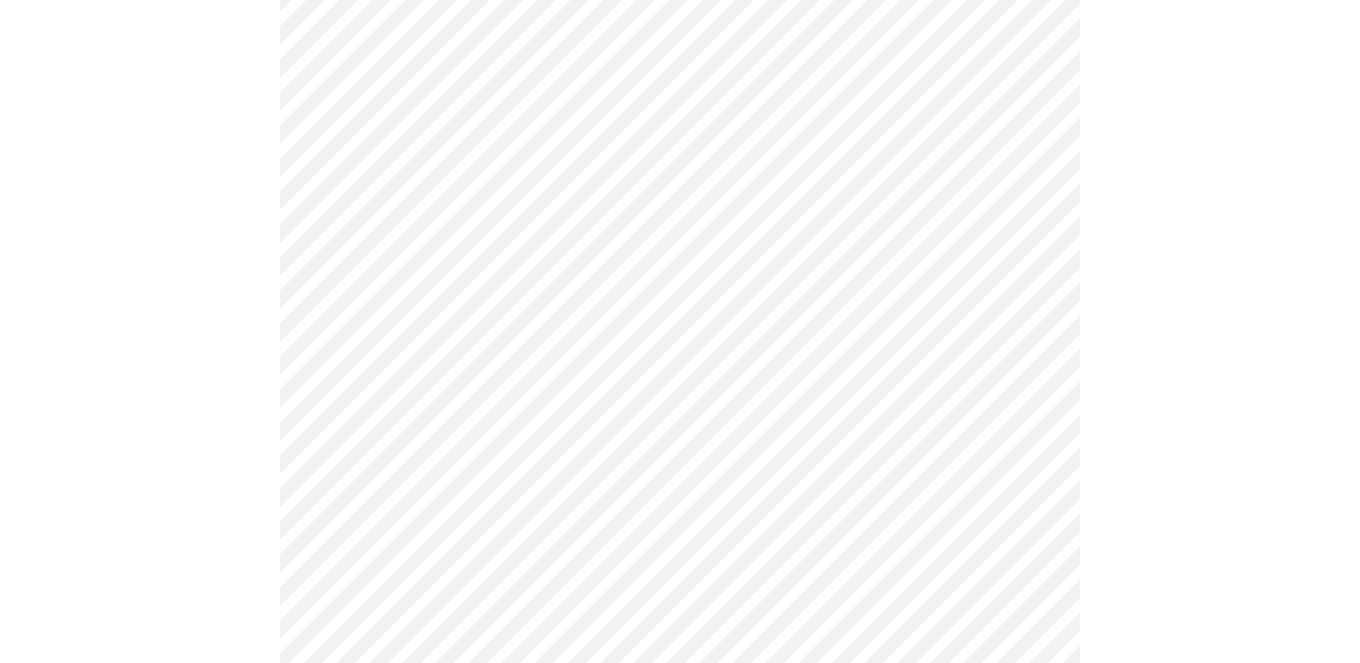 scroll, scrollTop: 5174, scrollLeft: 0, axis: vertical 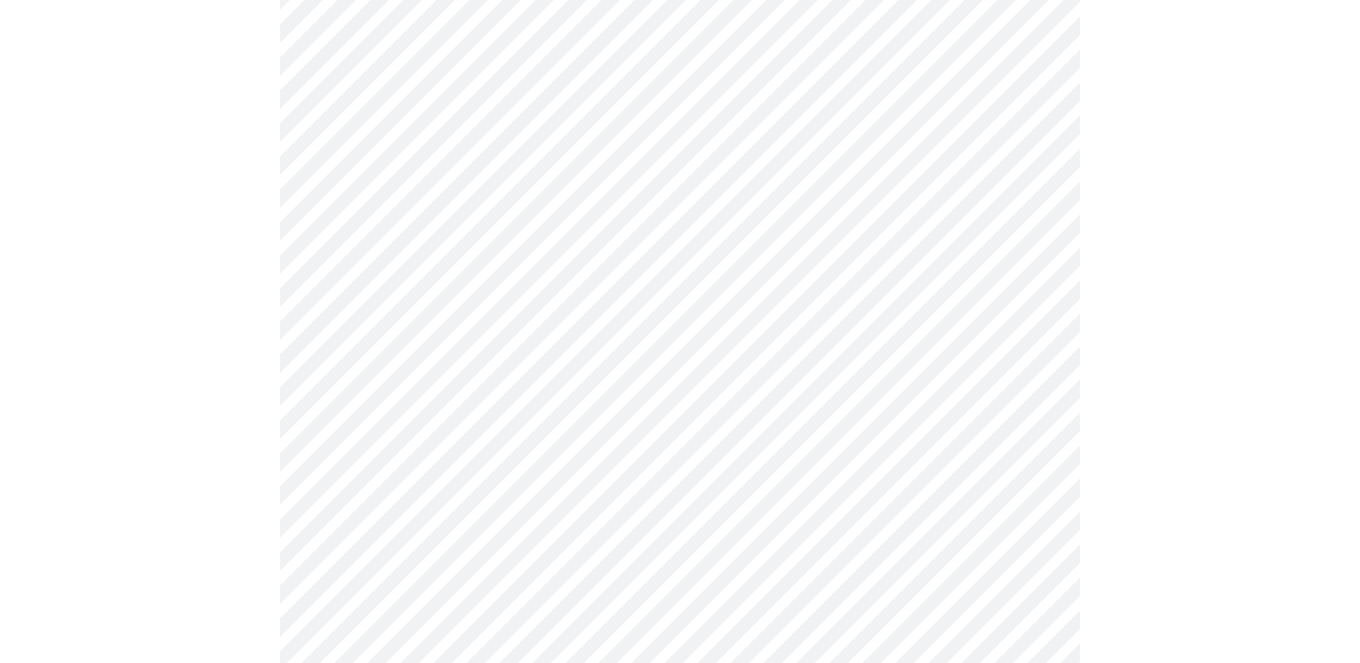 click on "MyMenopauseRx Appointments Messaging Labs Uploads Medications Community Refer a Friend Hi [PERSON_NAME]   Intake Questions for [DATE] 3:00pm-3:20pm 7  /  13 Settings Billing Invoices Log out" at bounding box center [680, -1969] 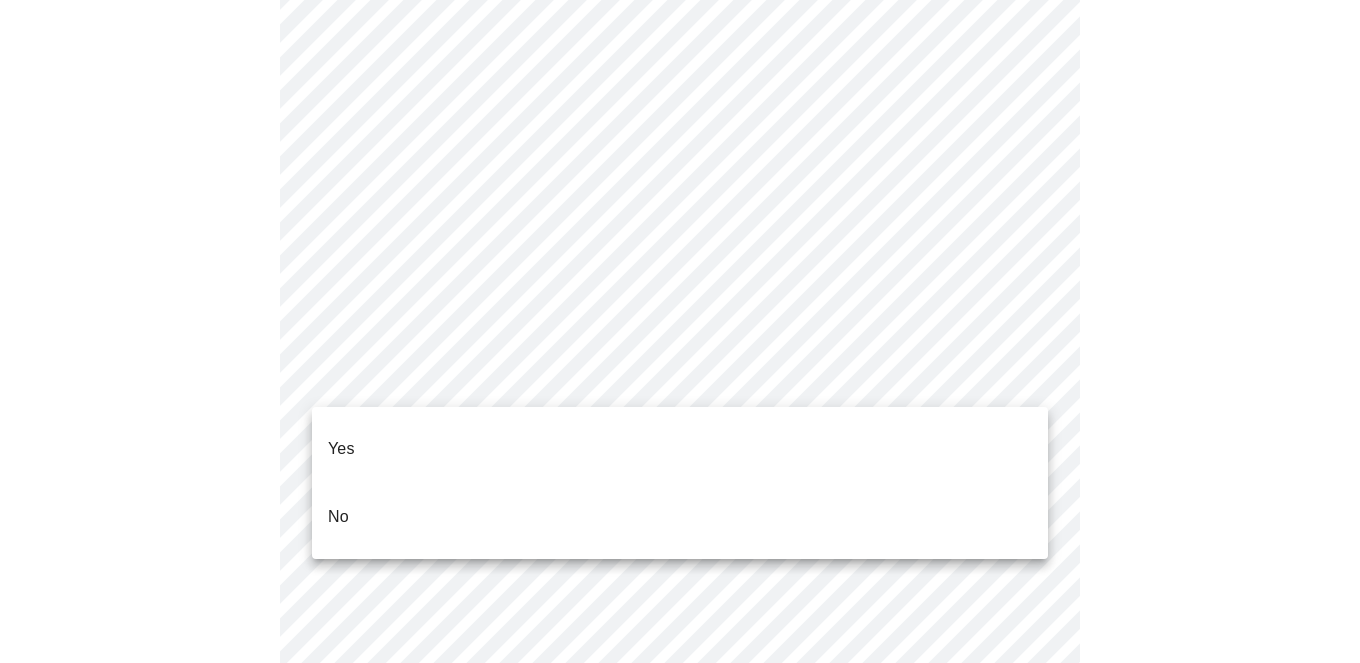 click on "No" at bounding box center (680, 517) 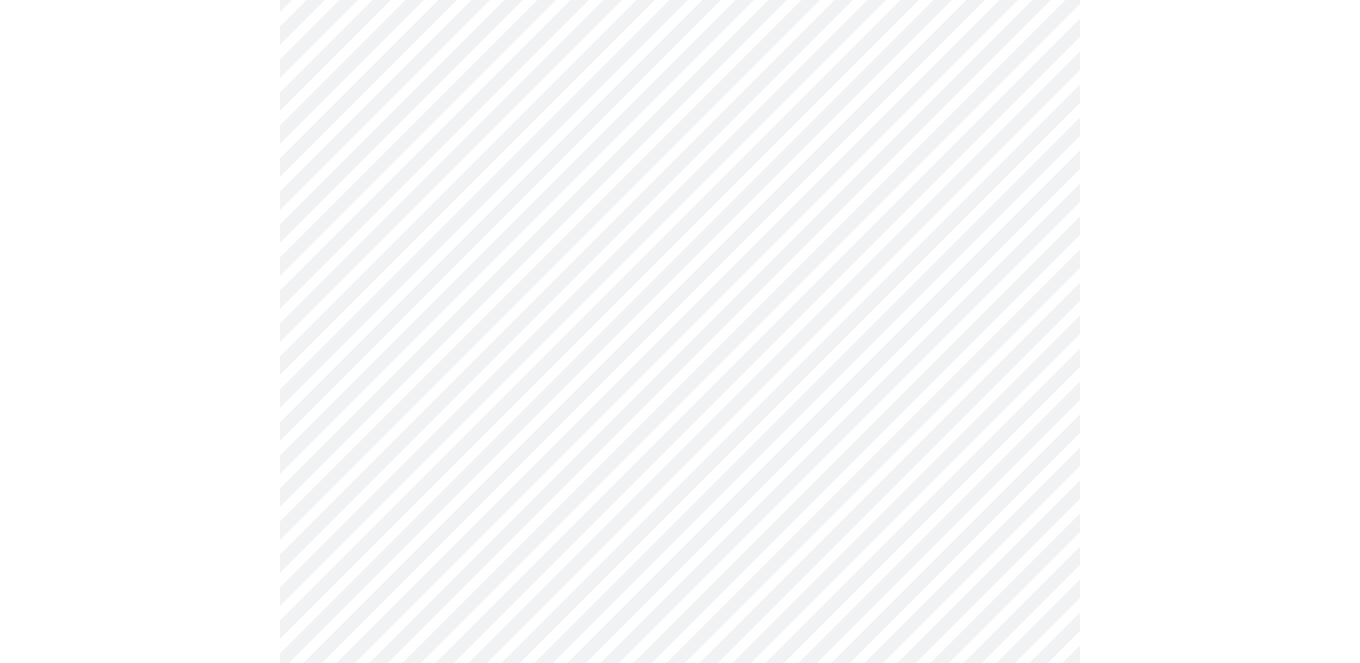 scroll, scrollTop: 1283, scrollLeft: 0, axis: vertical 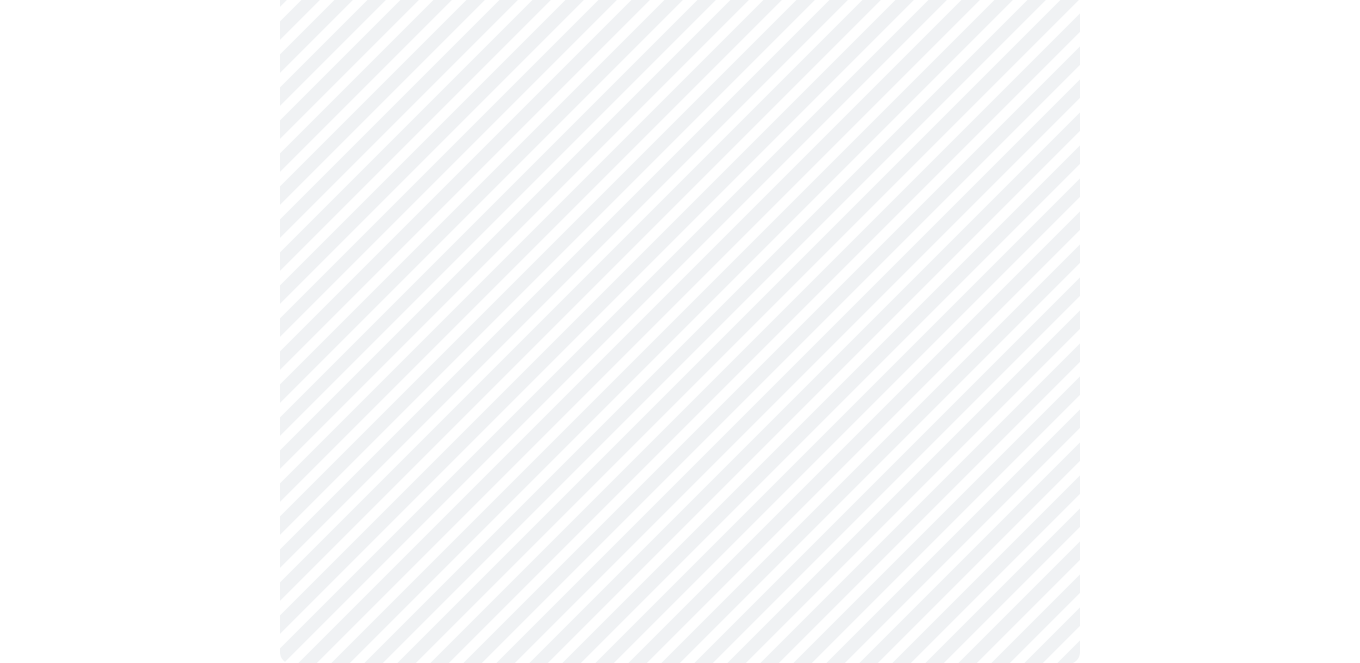 click on "MyMenopauseRx Appointments Messaging Labs Uploads Medications Community Refer a Friend Hi [PERSON_NAME]   Intake Questions for [DATE] 3:00pm-3:20pm 8  /  13 Settings Billing Invoices Log out" at bounding box center [680, -286] 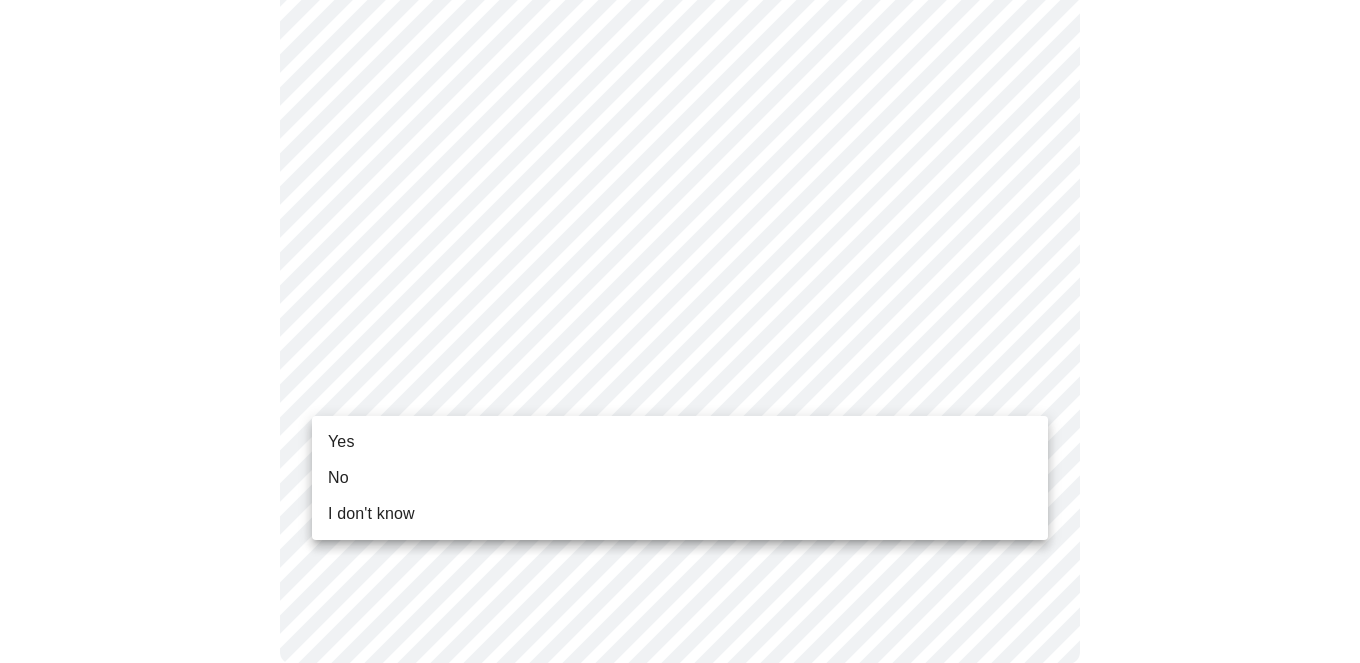 click on "Yes" at bounding box center [680, 442] 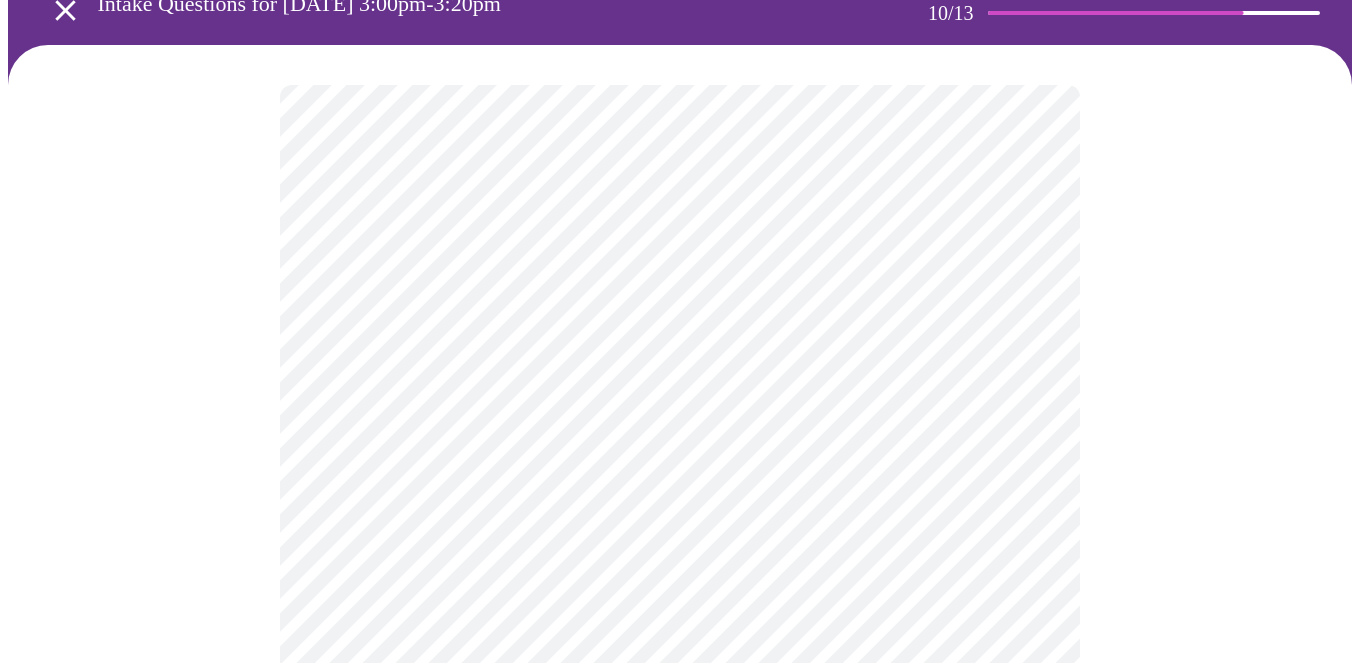 scroll, scrollTop: 181, scrollLeft: 0, axis: vertical 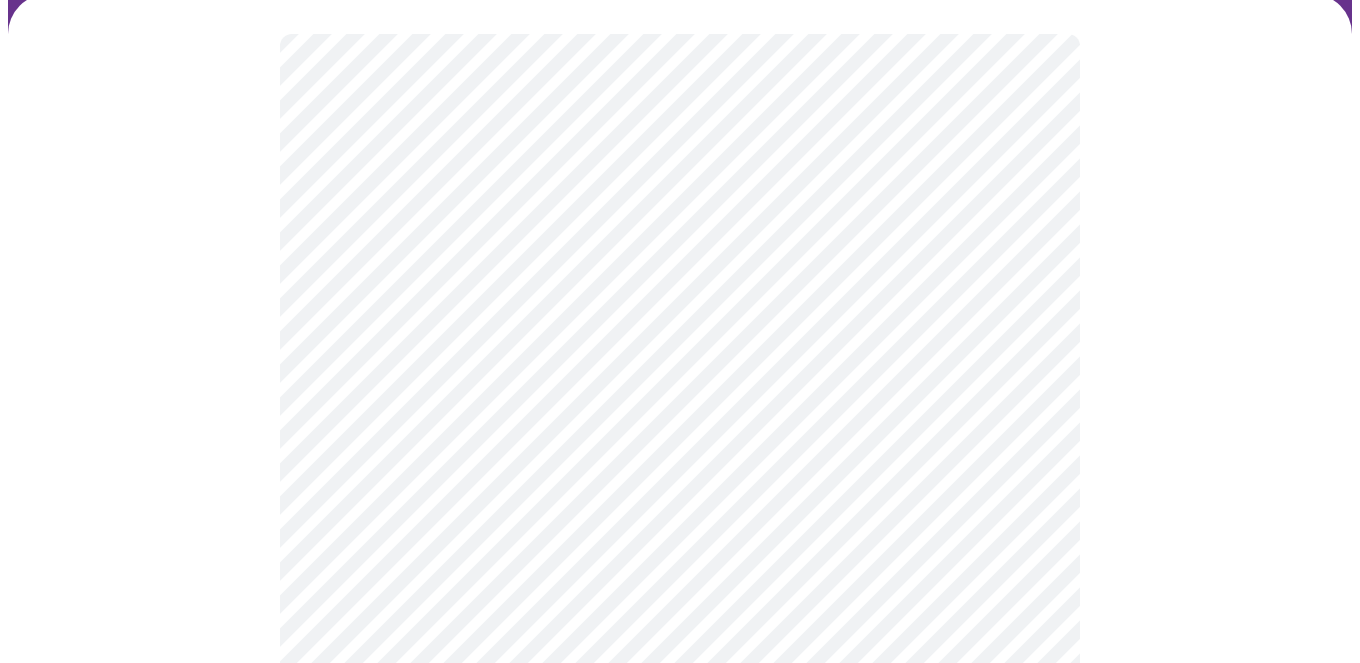 click on "MyMenopauseRx Appointments Messaging Labs Uploads Medications Community Refer a Friend Hi [PERSON_NAME]   Intake Questions for [DATE] 3:00pm-3:20pm 10  /  13 Settings Billing Invoices Log out" at bounding box center [680, 1161] 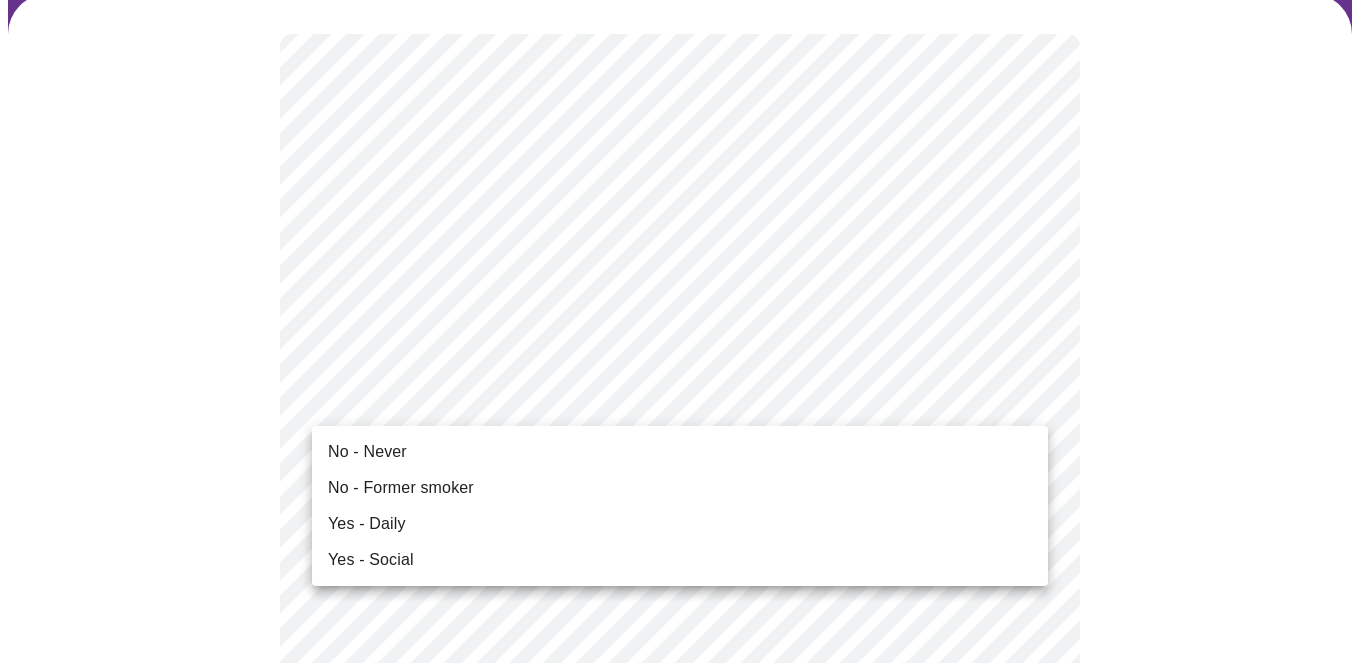 click on "No - Never" at bounding box center [680, 452] 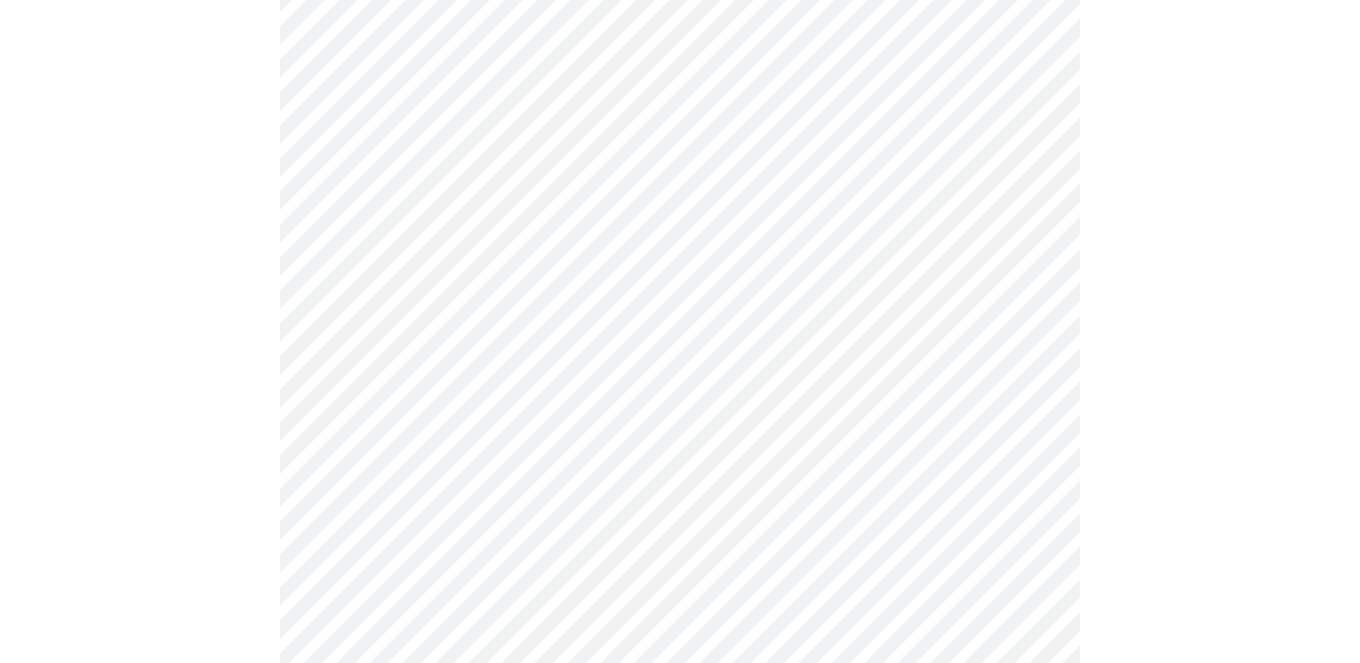 scroll, scrollTop: 1902, scrollLeft: 0, axis: vertical 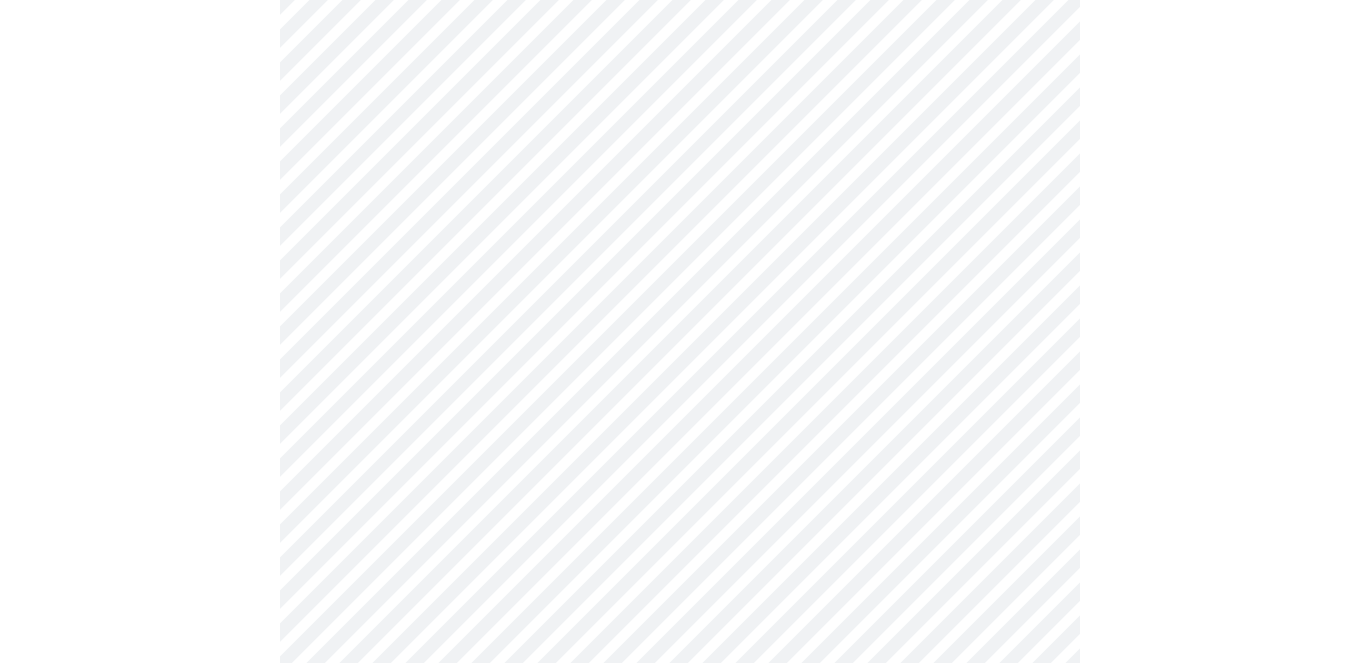 click on "MyMenopauseRx Appointments Messaging Labs Uploads Medications Community Refer a Friend Hi [PERSON_NAME]   Intake Questions for [DATE] 3:00pm-3:20pm 10  /  13 Settings Billing Invoices Log out" at bounding box center [680, -573] 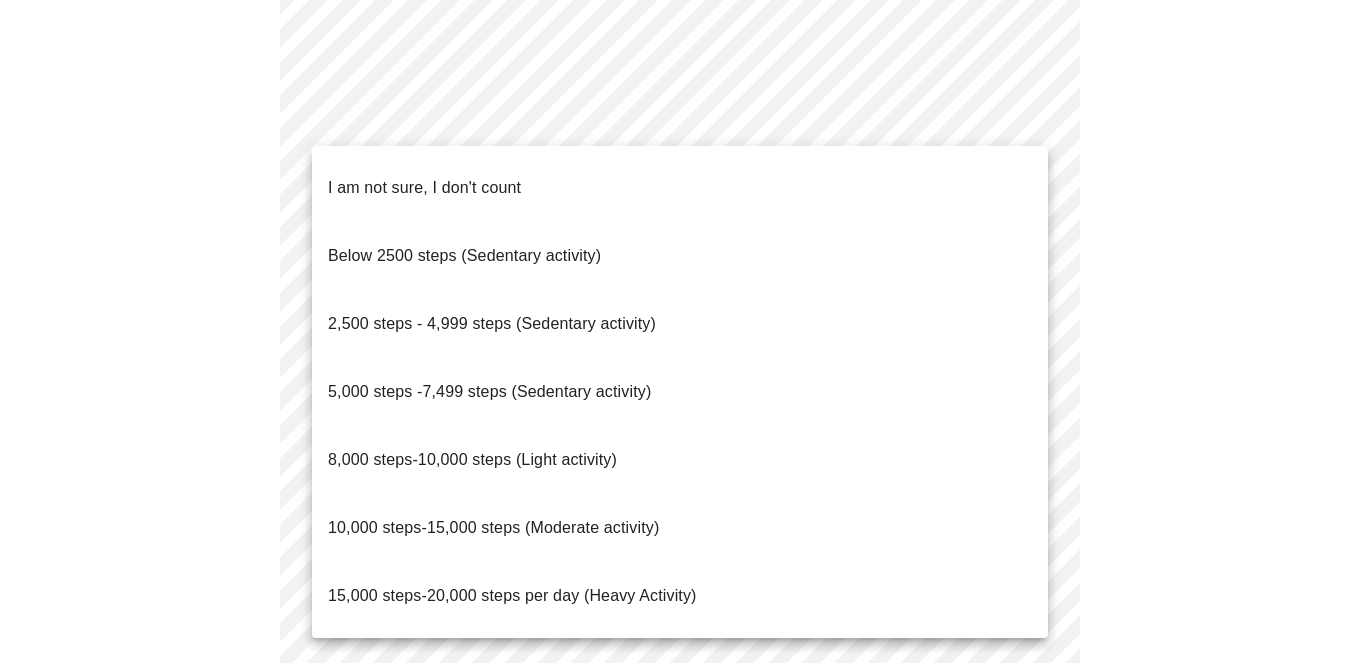 click on "I am not sure, I don't count" at bounding box center (680, 188) 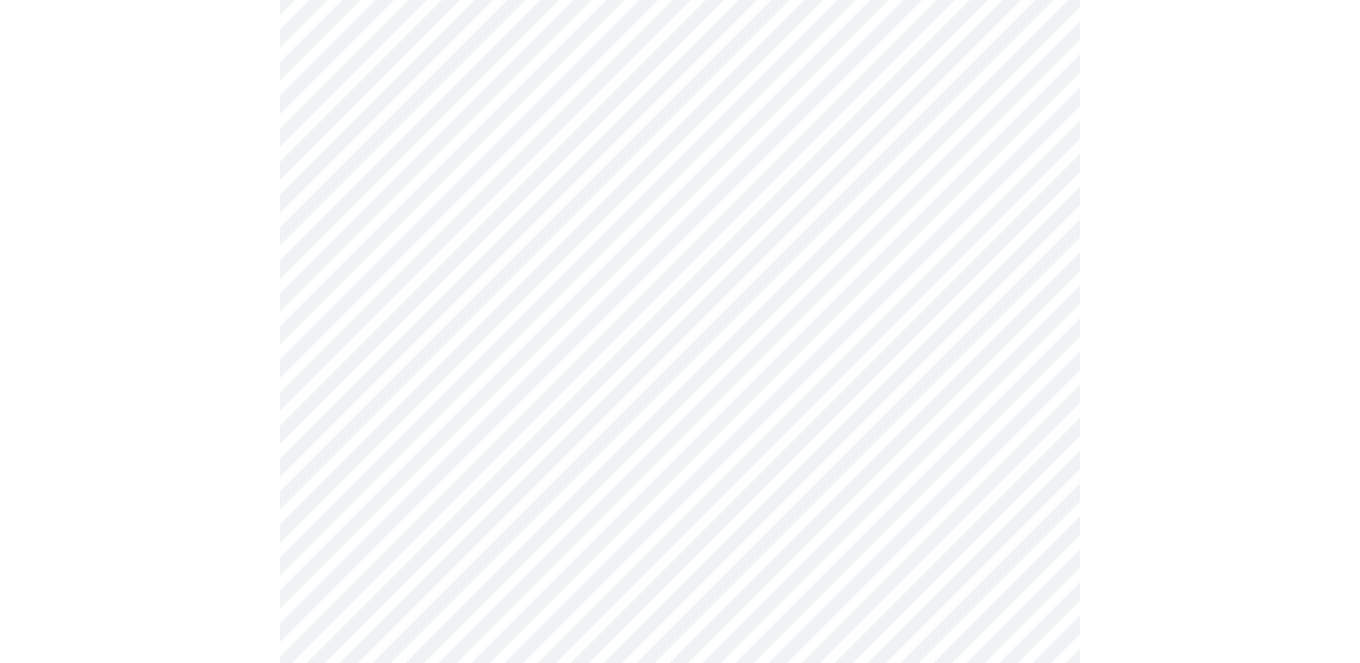 click on "MyMenopauseRx Appointments Messaging Labs Uploads Medications Community Refer a Friend Hi [PERSON_NAME]   Intake Questions for [DATE] 3:00pm-3:20pm 10  /  13 Settings Billing Invoices Log out" at bounding box center (680, -579) 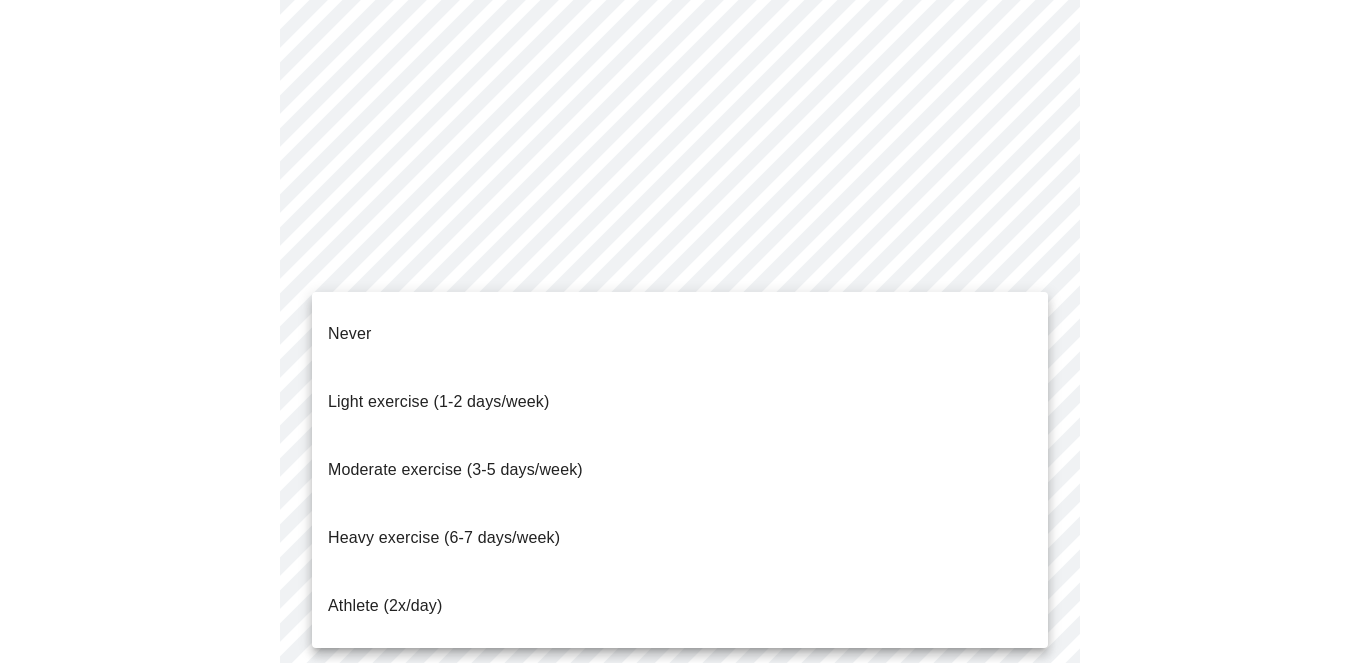click on "Moderate exercise (3-5 days/week)" at bounding box center [455, 469] 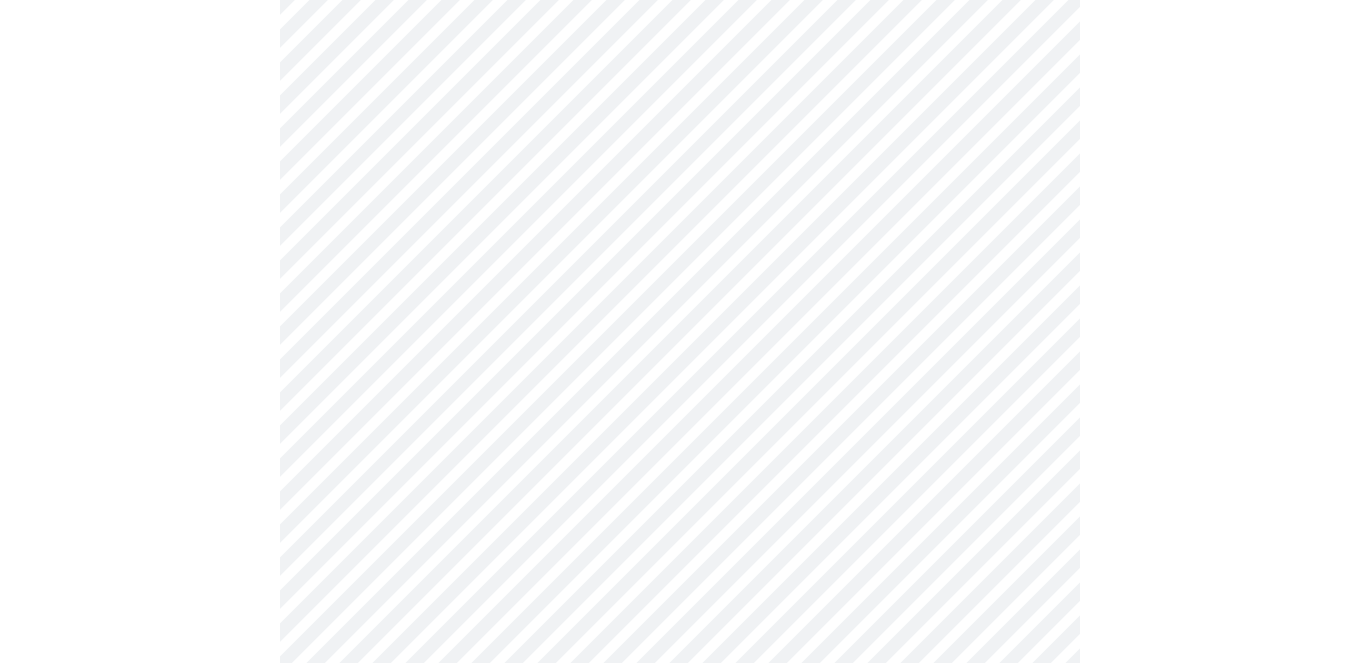 click on "MyMenopauseRx Appointments Messaging Labs Uploads Medications Community Refer a Friend Hi [PERSON_NAME]   Intake Questions for [DATE] 3:00pm-3:20pm 10  /  13 Settings Billing Invoices Log out" at bounding box center [680, -584] 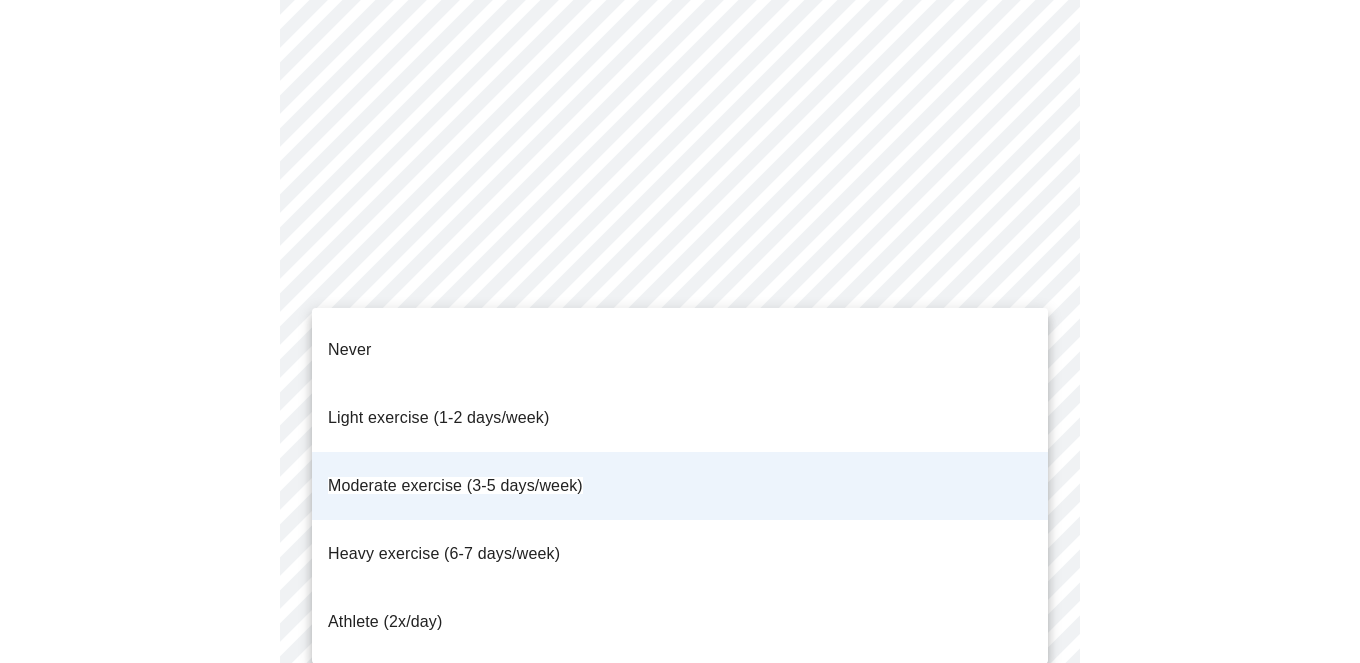 click on "Light exercise (1-2 days/week)" at bounding box center (439, 417) 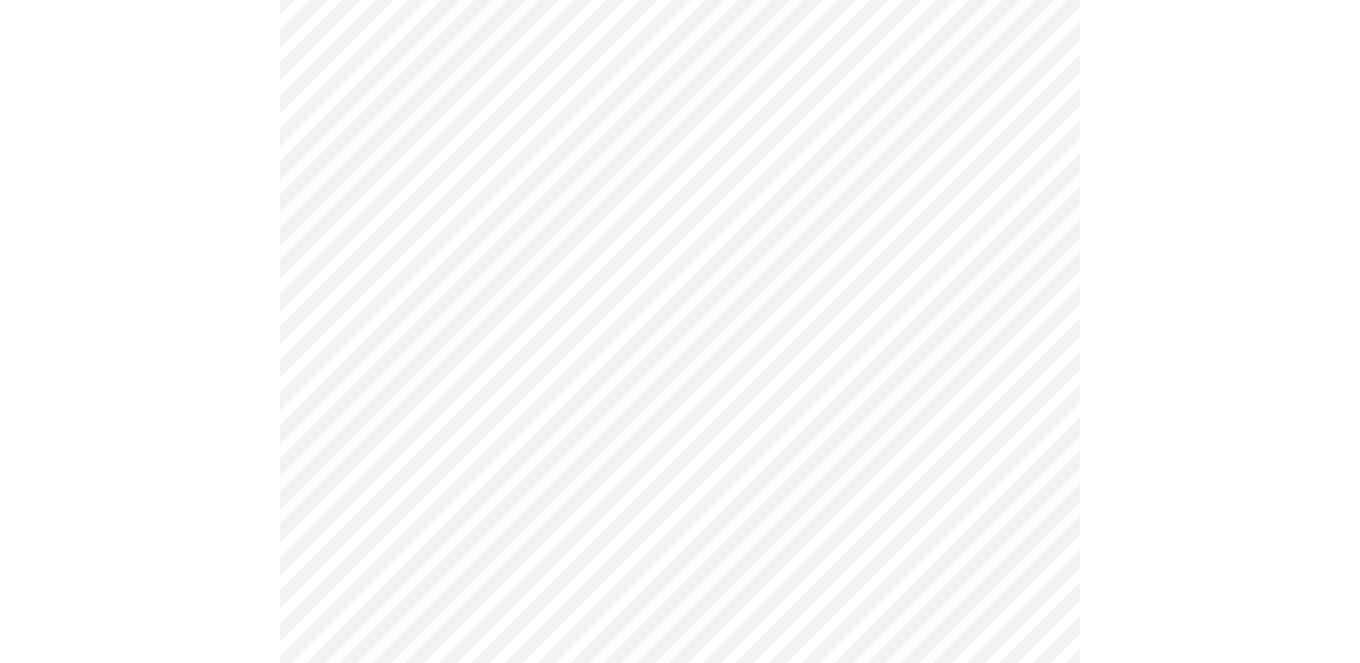 click on "MyMenopauseRx Appointments Messaging Labs Uploads Medications Community Refer a Friend Hi [PERSON_NAME]   Intake Questions for [DATE] 3:00pm-3:20pm 10  /  13 Settings Billing Invoices Log out" at bounding box center (680, -584) 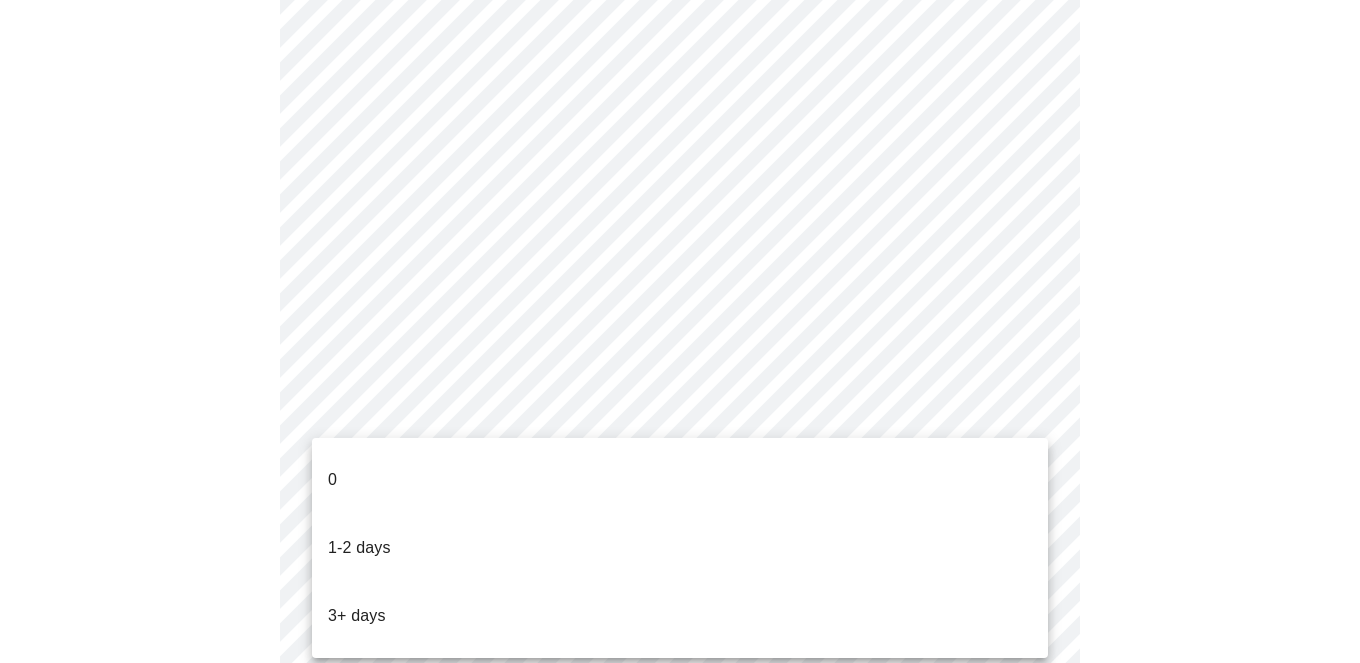 click on "1-2 days" at bounding box center [680, 548] 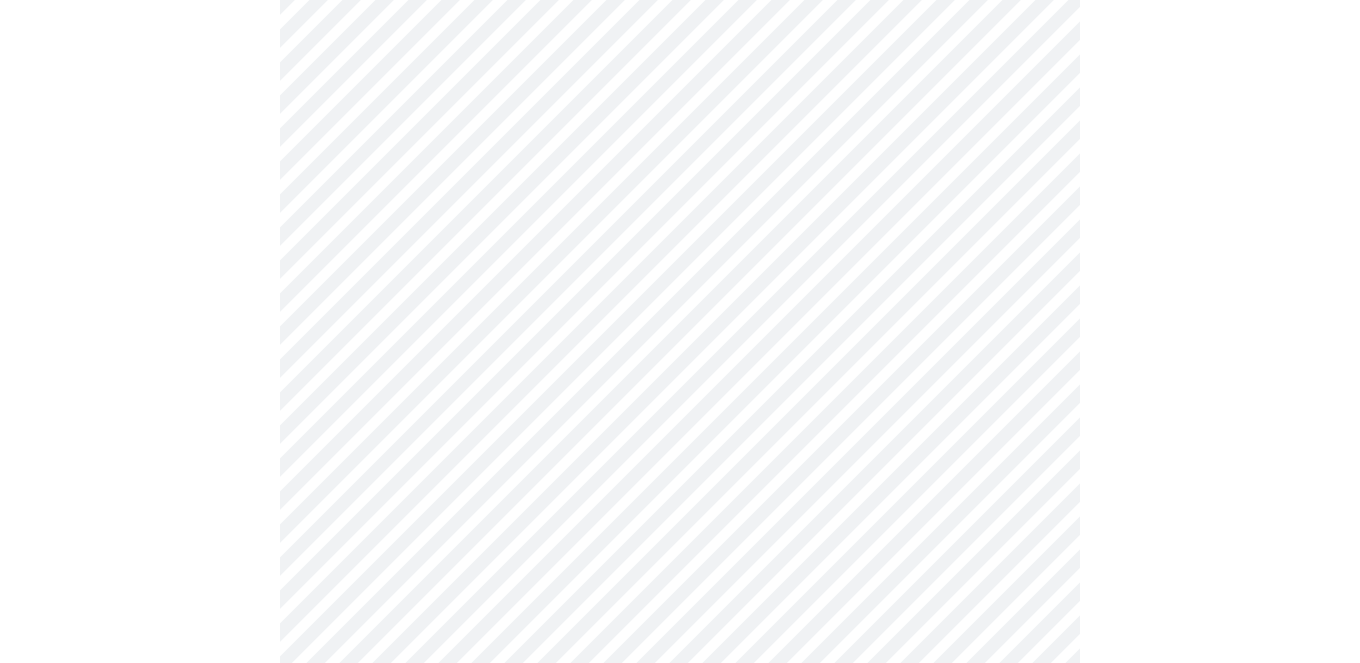scroll, scrollTop: 0, scrollLeft: 0, axis: both 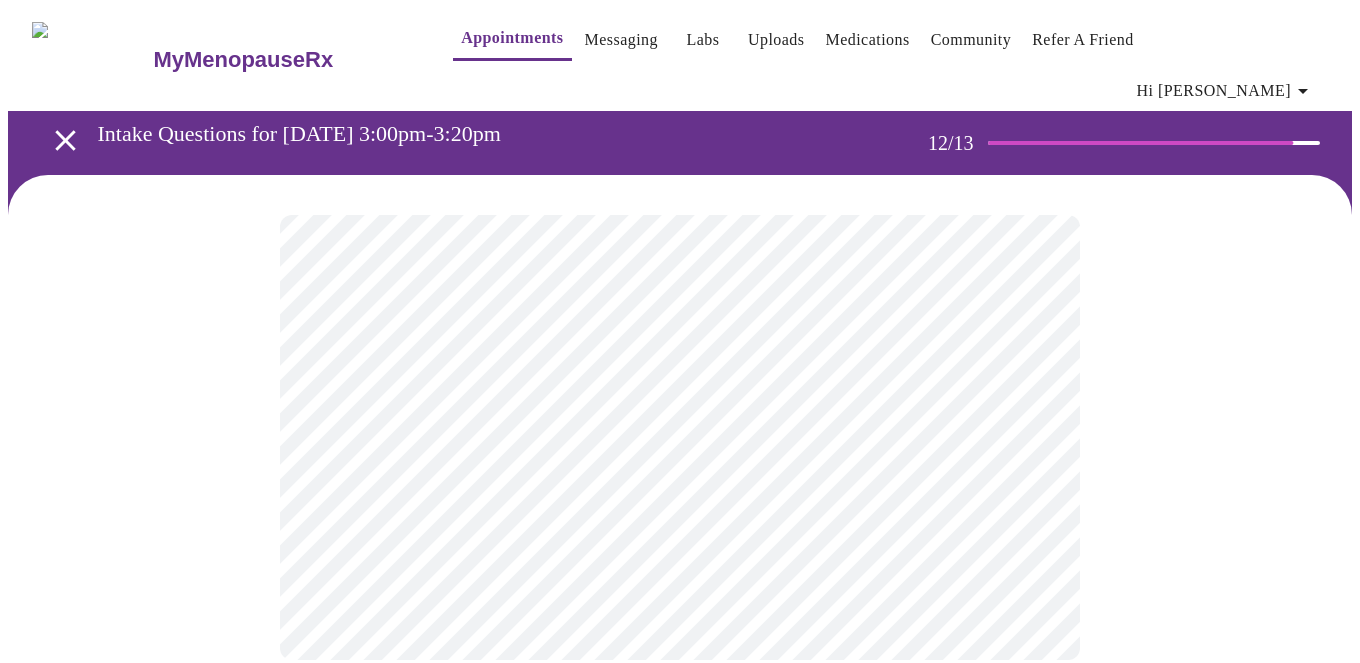 click on "MyMenopauseRx Appointments Messaging Labs Uploads Medications Community Refer a Friend Hi [PERSON_NAME]   Intake Questions for [DATE] 3:00pm-3:20pm 12  /  13 Settings Billing Invoices Log out" at bounding box center [680, 354] 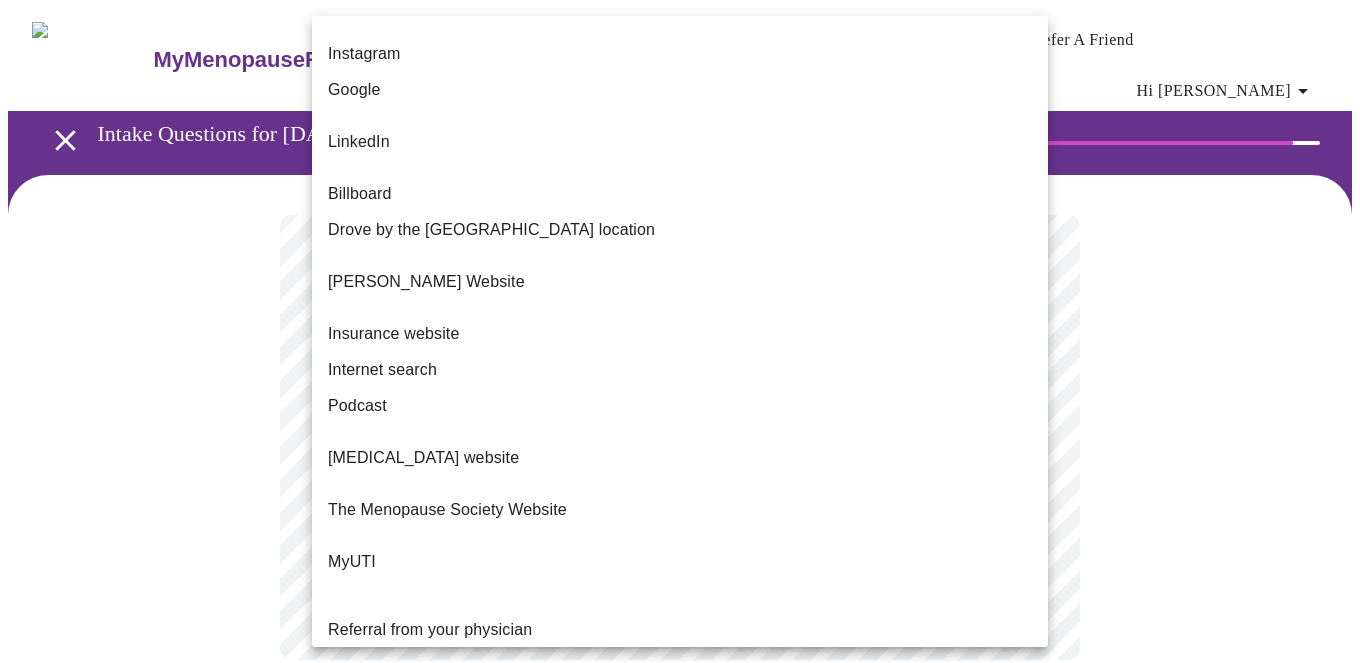 scroll, scrollTop: 104, scrollLeft: 0, axis: vertical 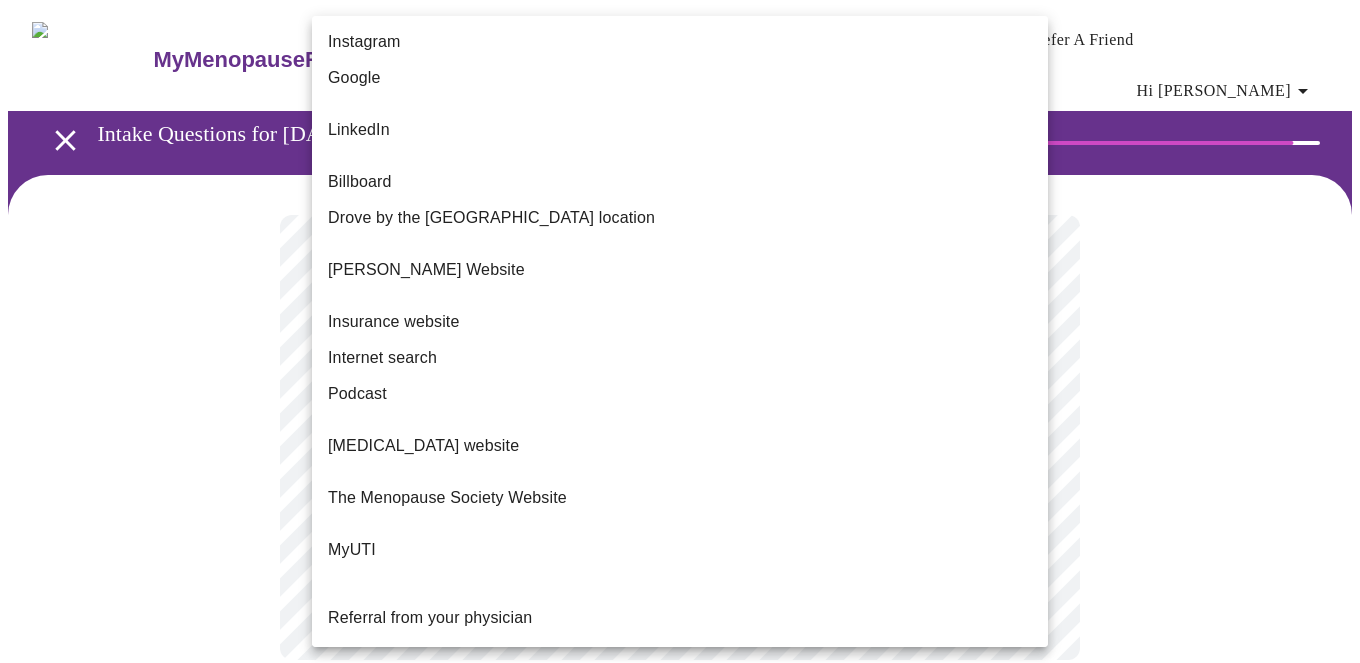 click on "The Menopause Society Website" at bounding box center (447, 498) 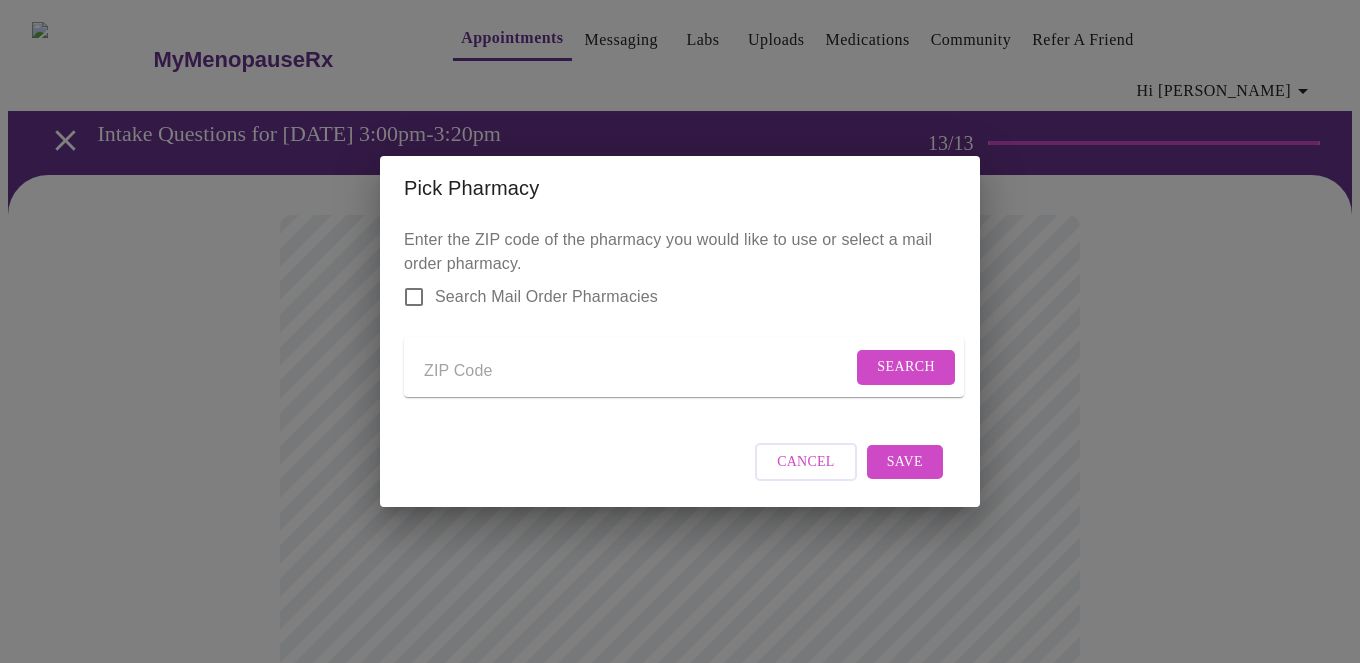 click at bounding box center (638, 371) 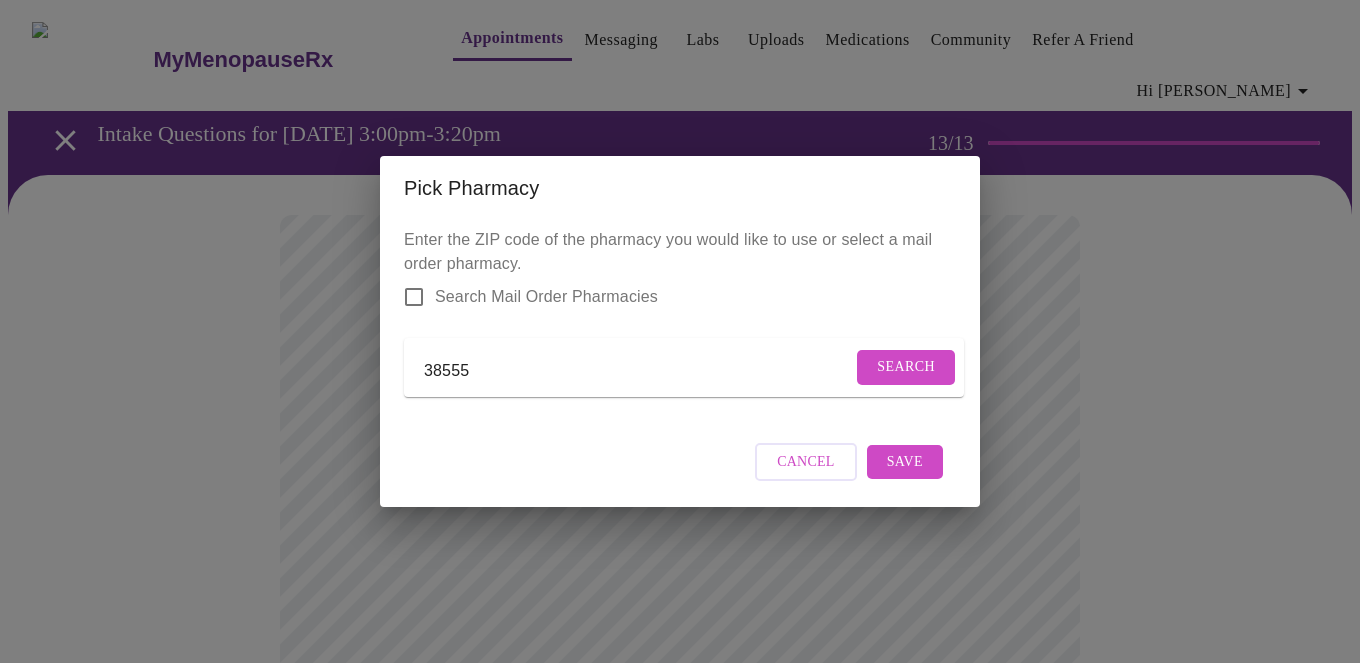 type on "38555" 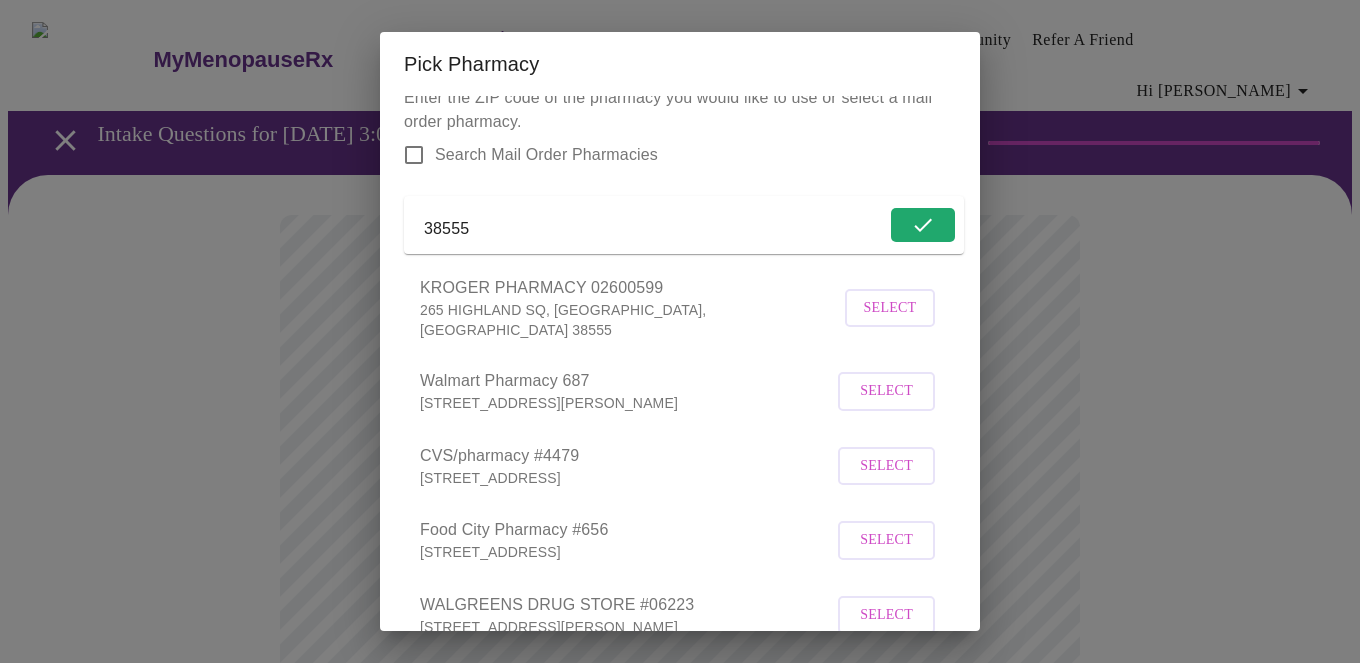 scroll, scrollTop: 24, scrollLeft: 0, axis: vertical 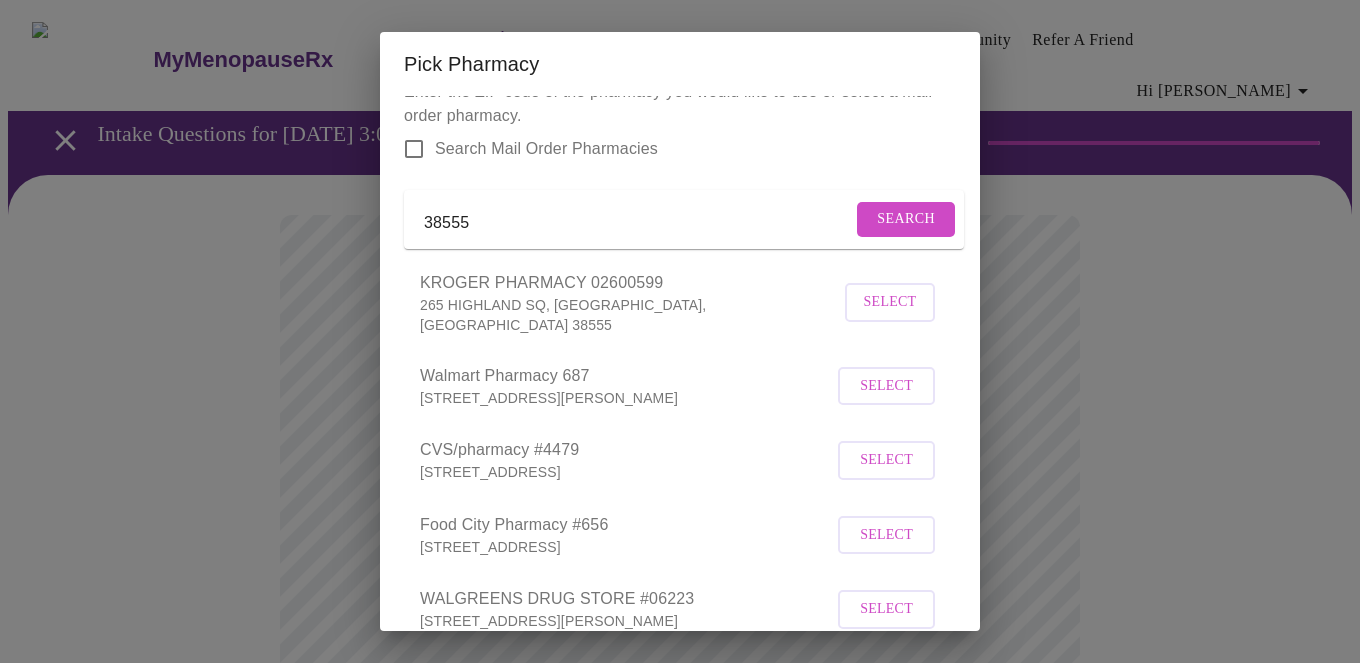 click on "Select" at bounding box center [886, 386] 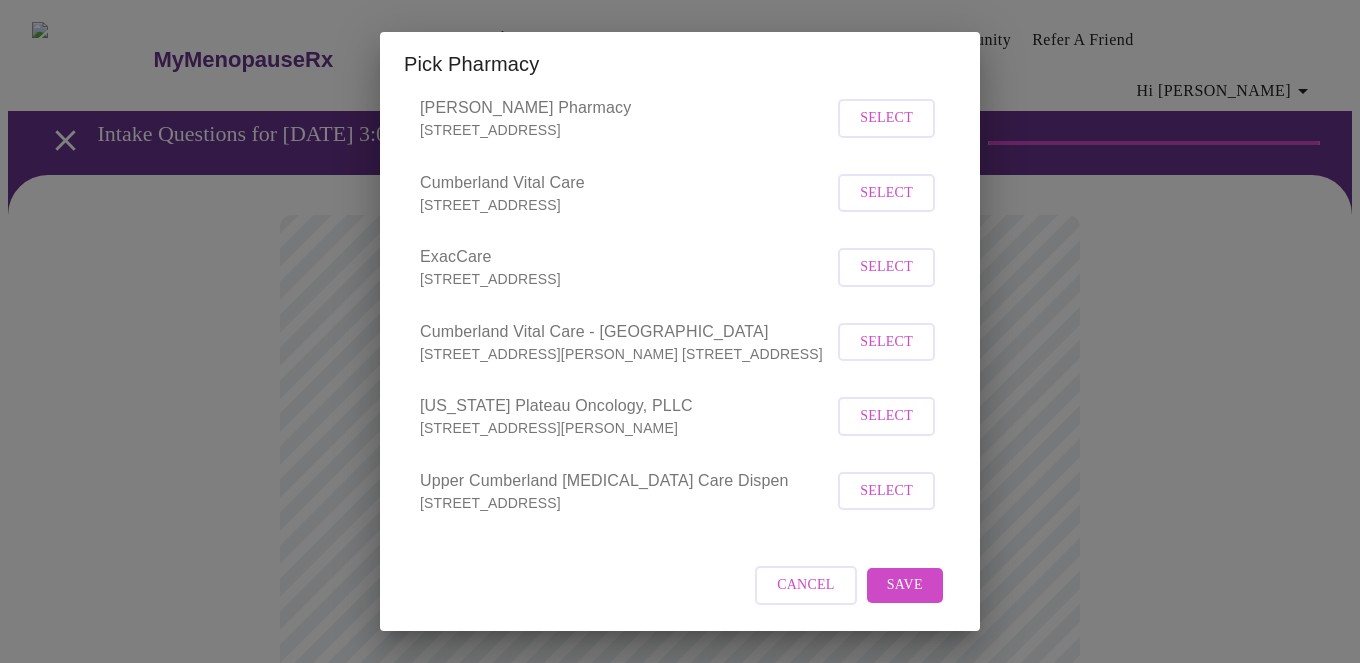 scroll, scrollTop: 739, scrollLeft: 0, axis: vertical 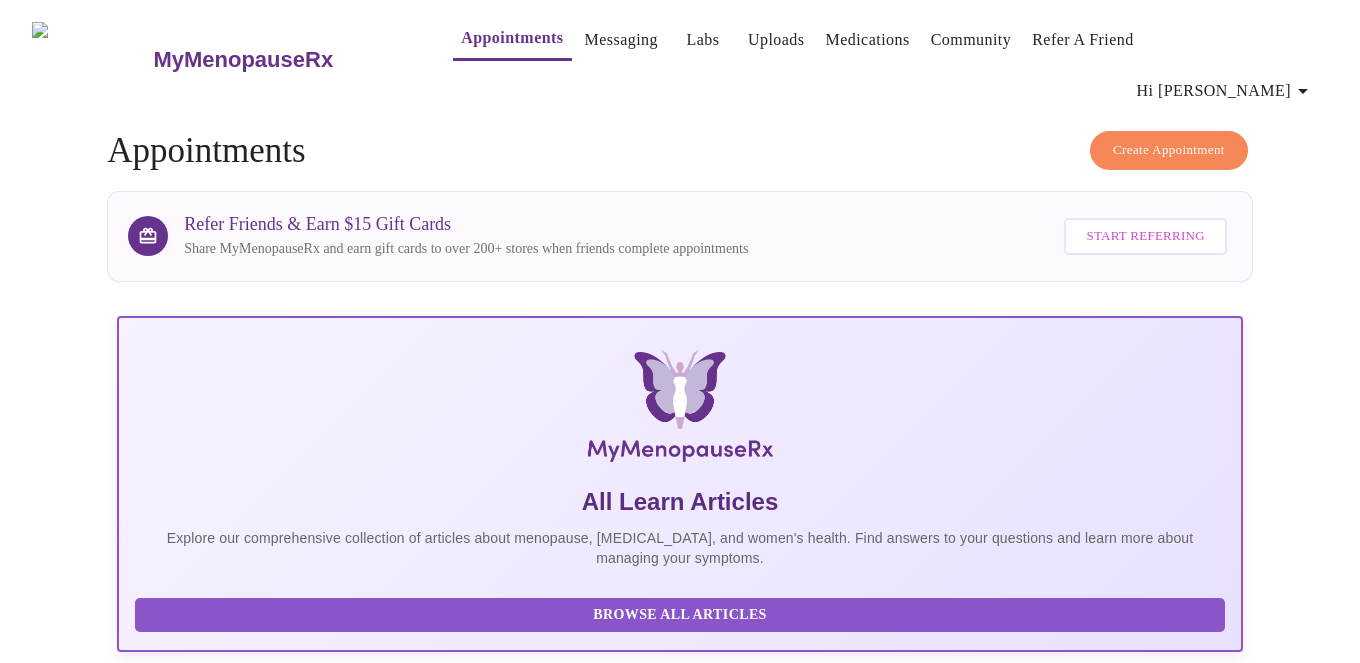 click on "Appointments" at bounding box center (512, 38) 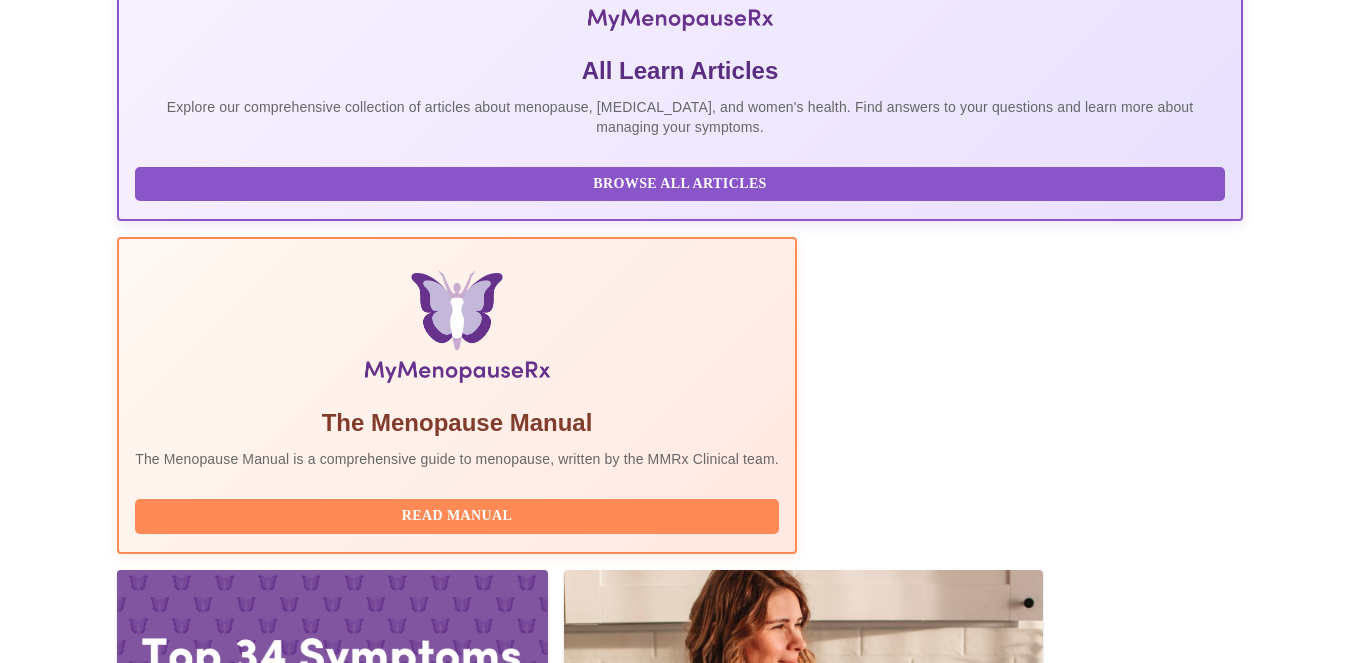 scroll, scrollTop: 430, scrollLeft: 0, axis: vertical 